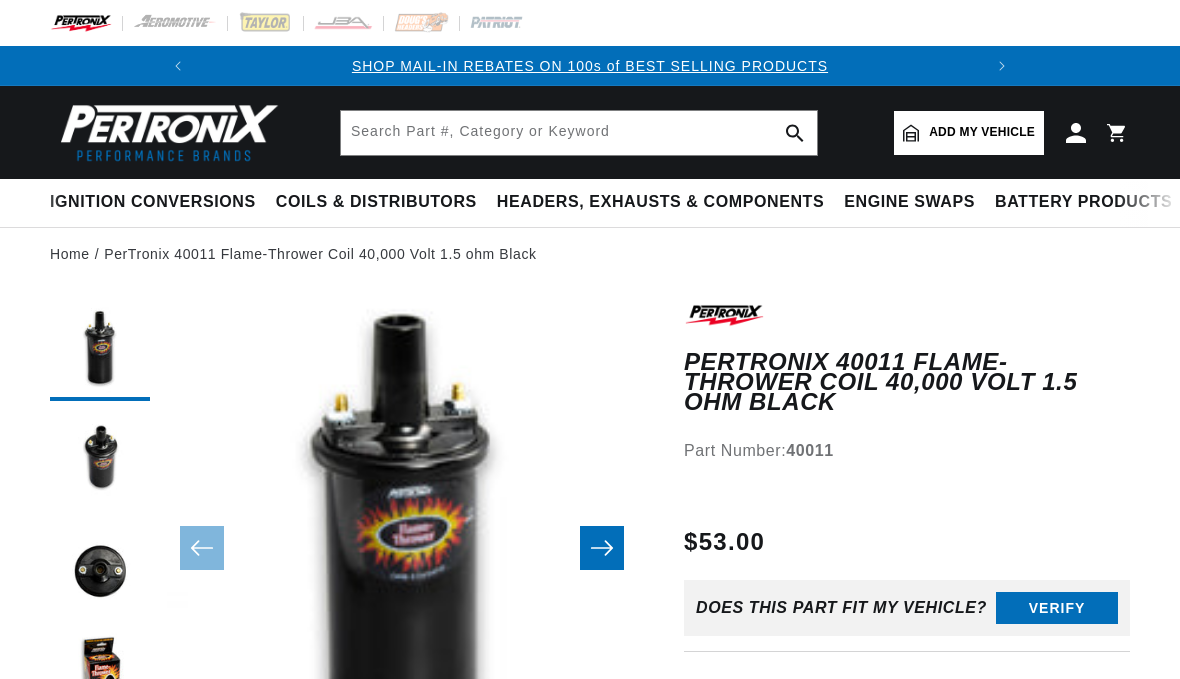 scroll, scrollTop: 0, scrollLeft: 0, axis: both 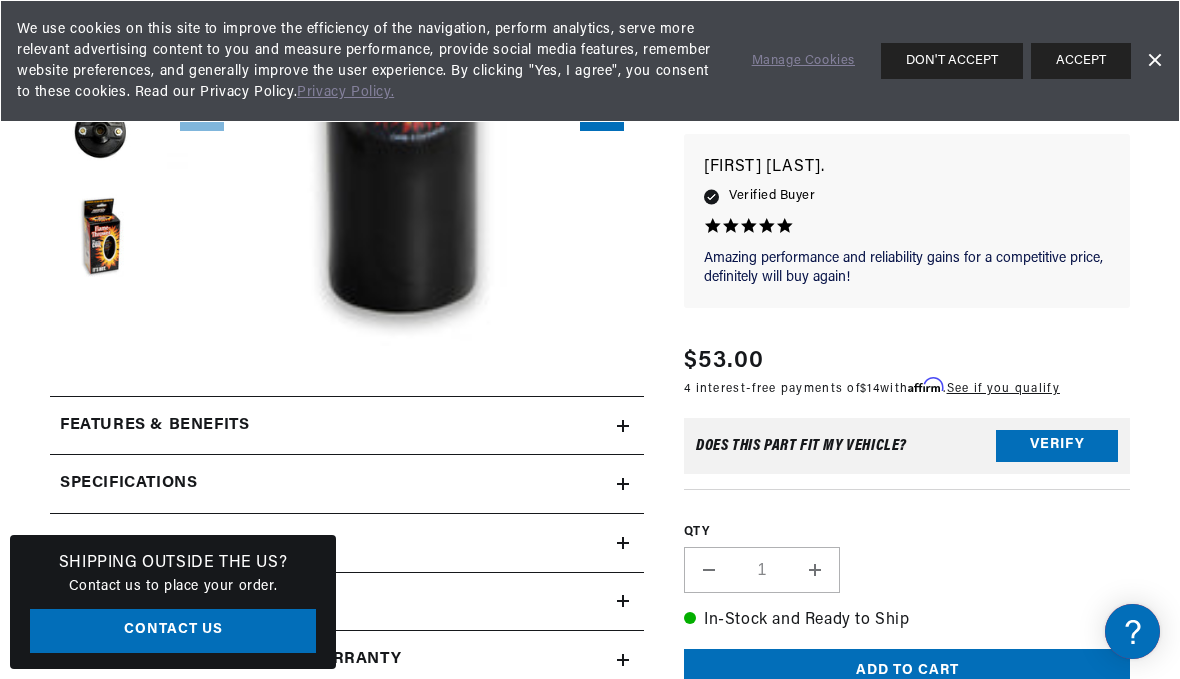 click on "ACCEPT" at bounding box center [1081, 61] 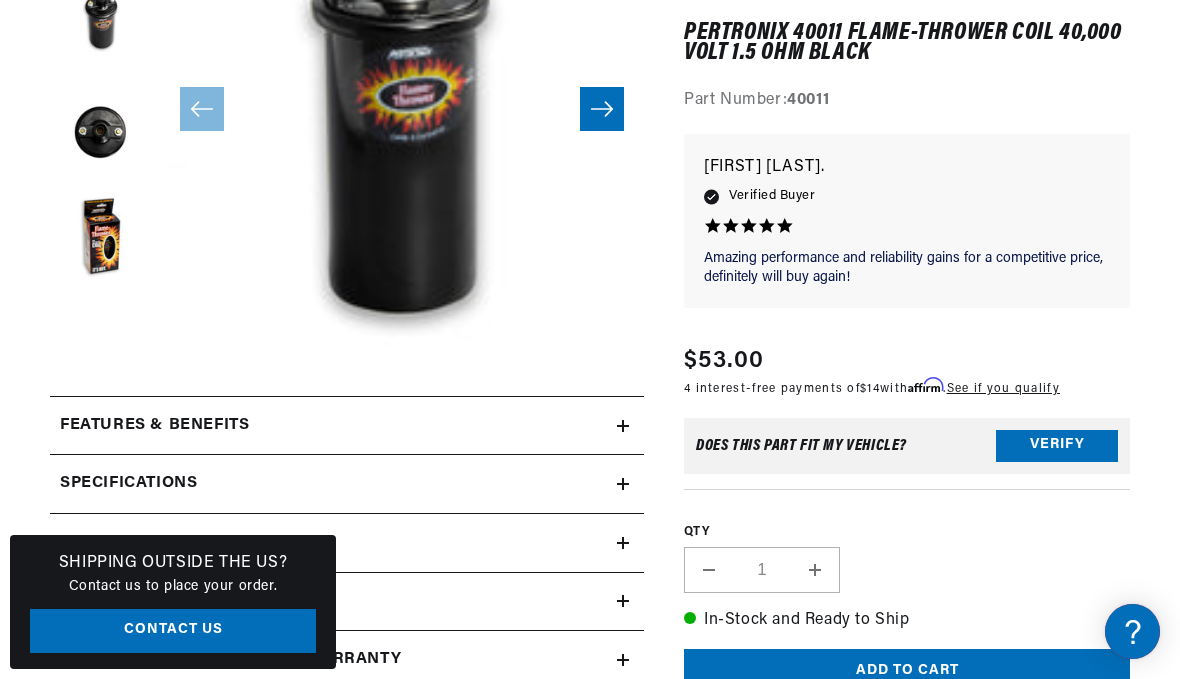 scroll, scrollTop: 0, scrollLeft: 747, axis: horizontal 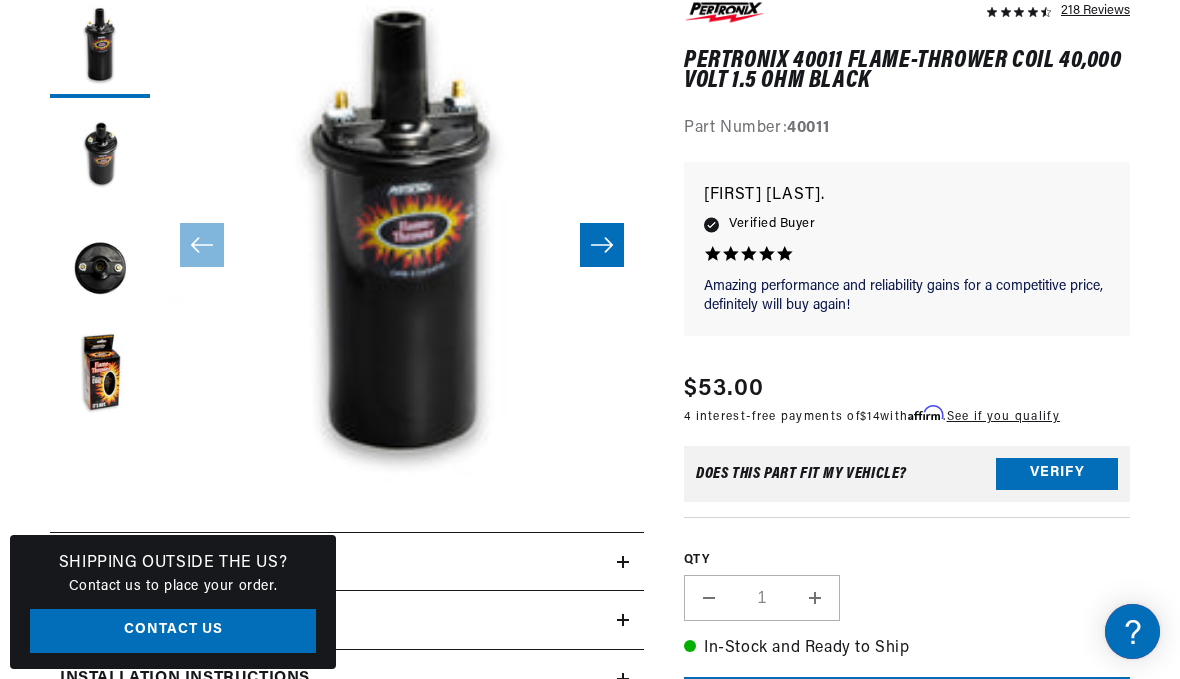 click on "Verify" at bounding box center (1057, 474) 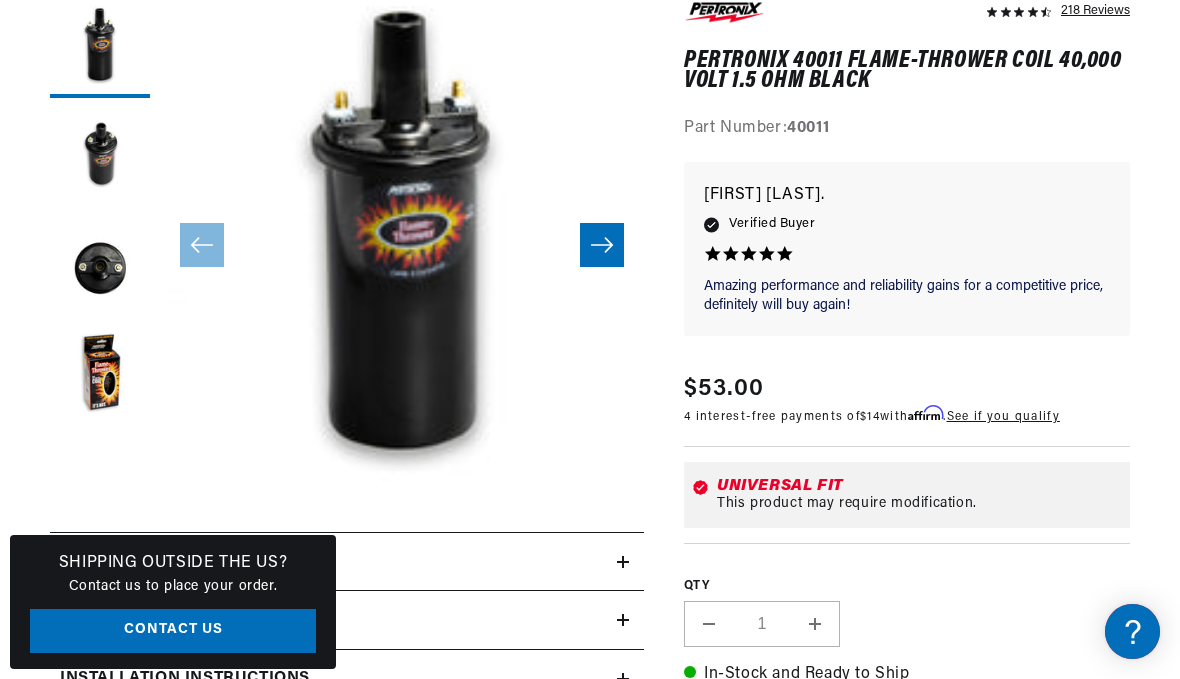 scroll, scrollTop: 0, scrollLeft: 0, axis: both 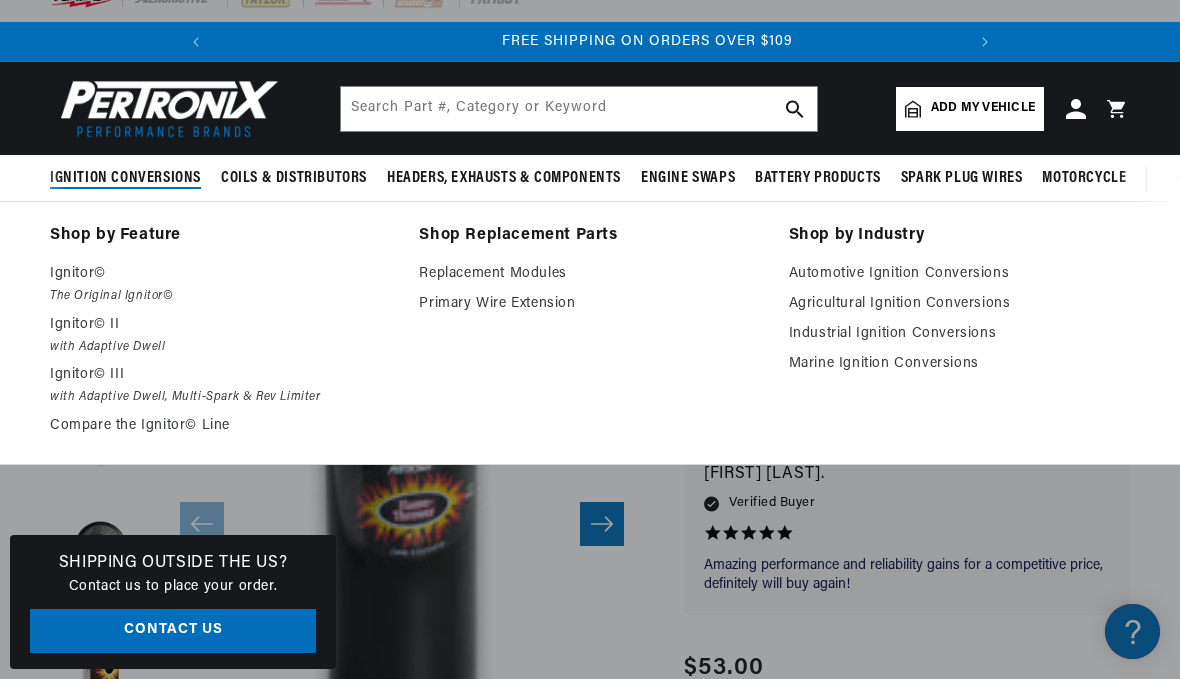 click on "with Adaptive Dwell" at bounding box center [220, 347] 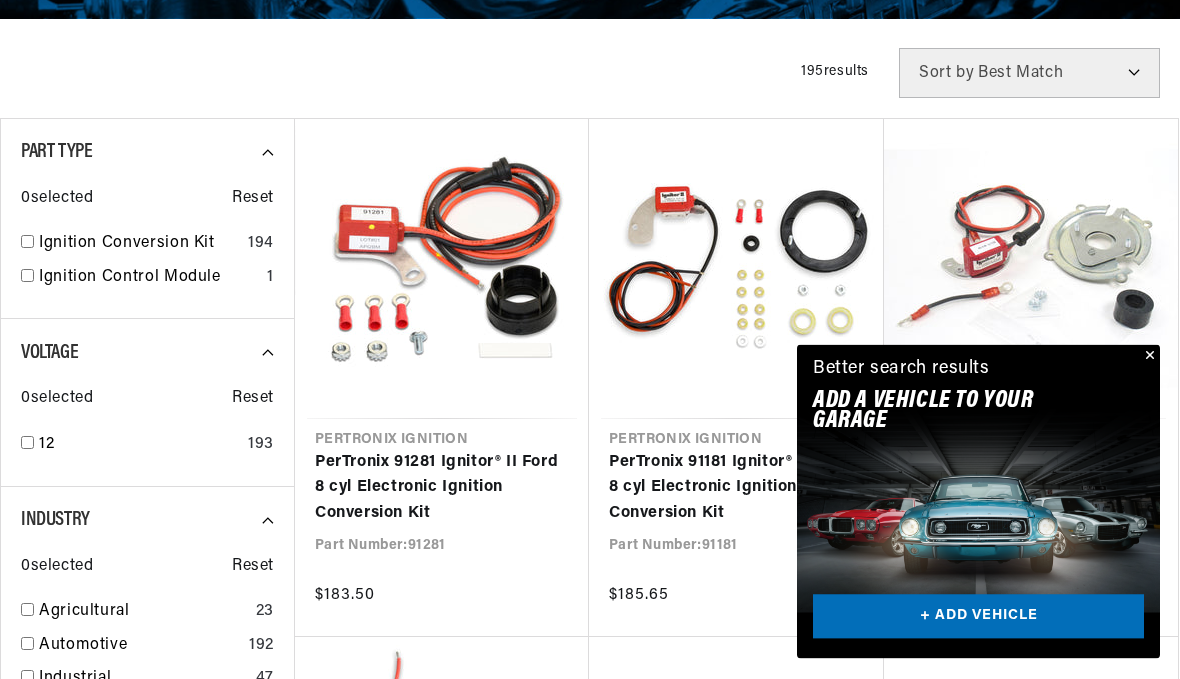 scroll, scrollTop: 490, scrollLeft: 0, axis: vertical 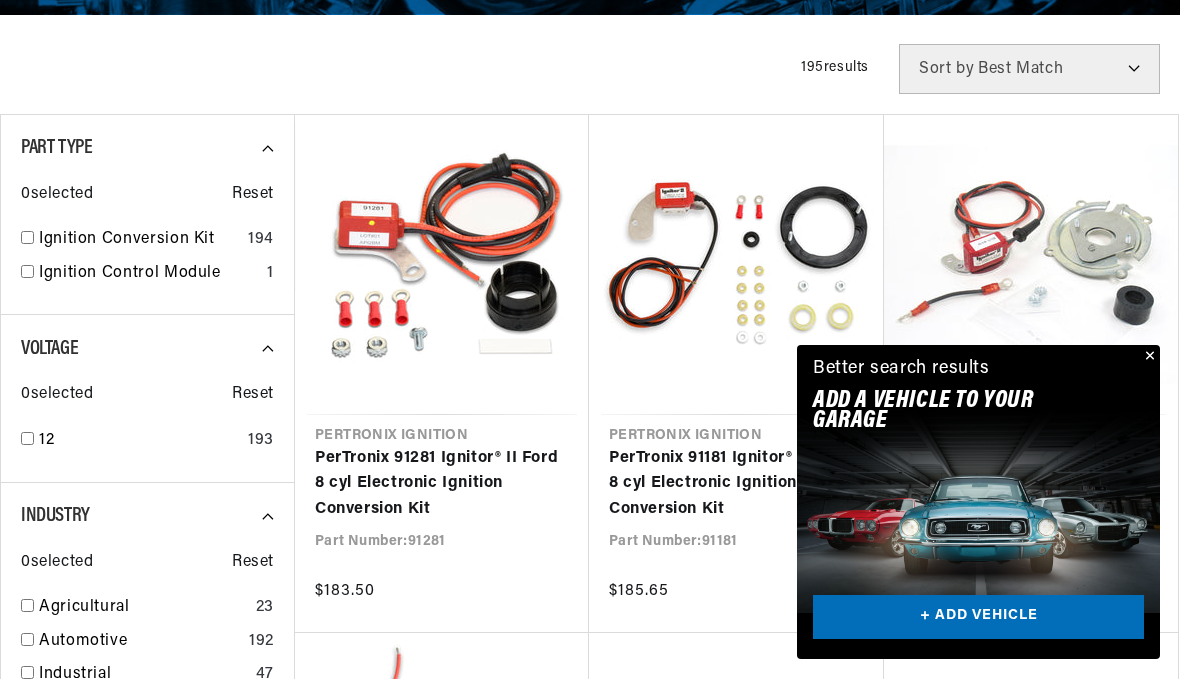 click on "+ ADD VEHICLE" at bounding box center [978, 617] 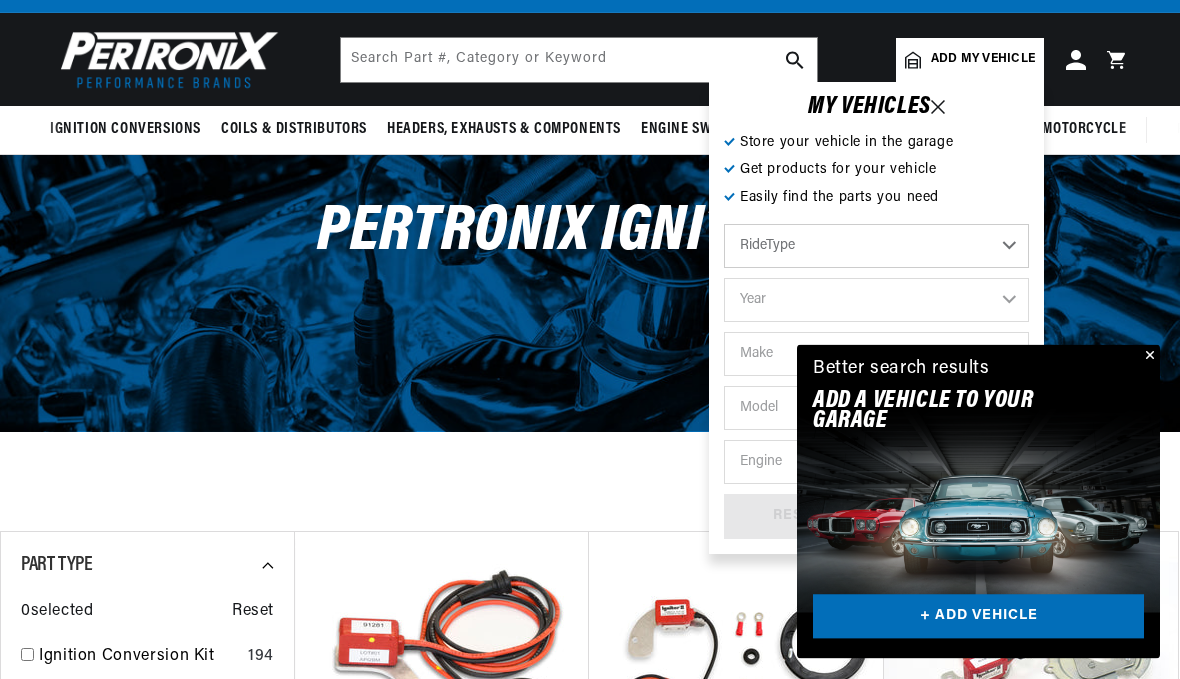 scroll, scrollTop: 0, scrollLeft: 0, axis: both 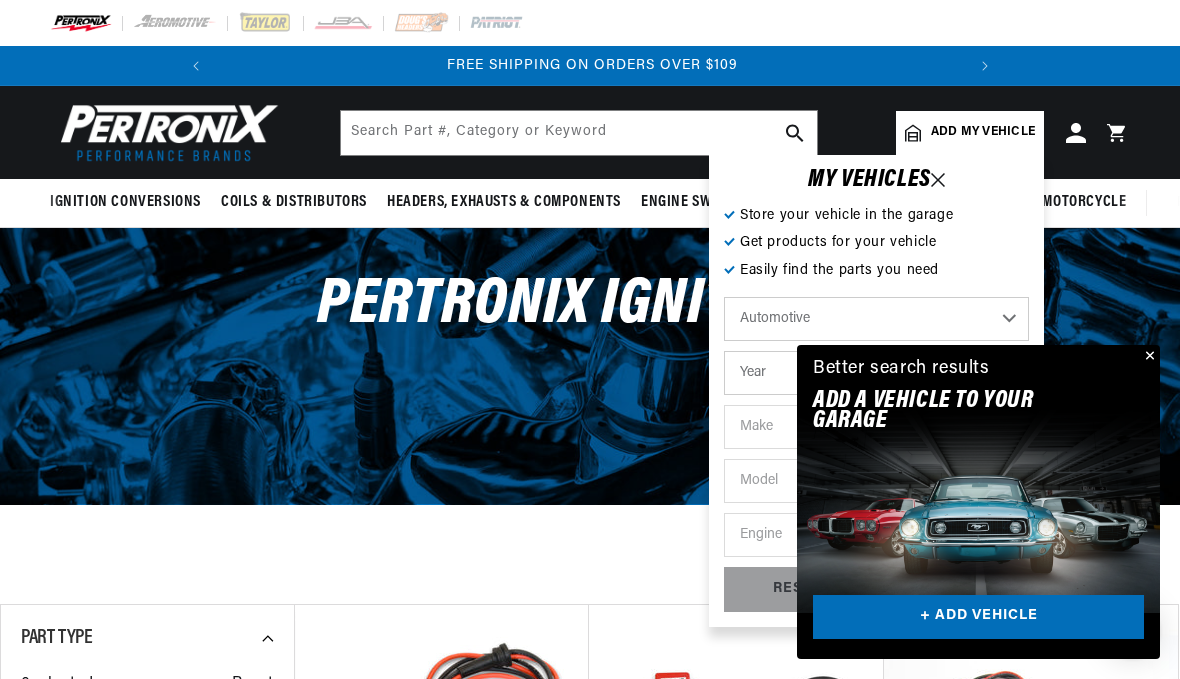 click on "Automotive
Agricultural
Industrial
Marine
Motorcycle" at bounding box center [876, 319] 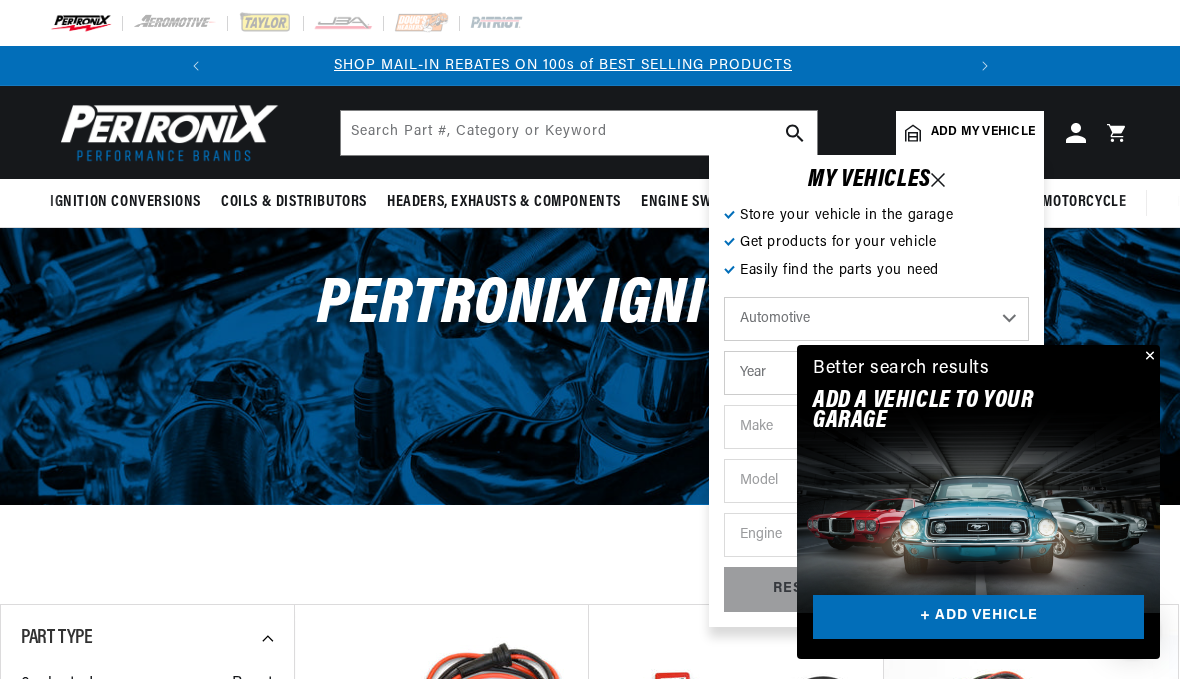 scroll, scrollTop: 0, scrollLeft: 0, axis: both 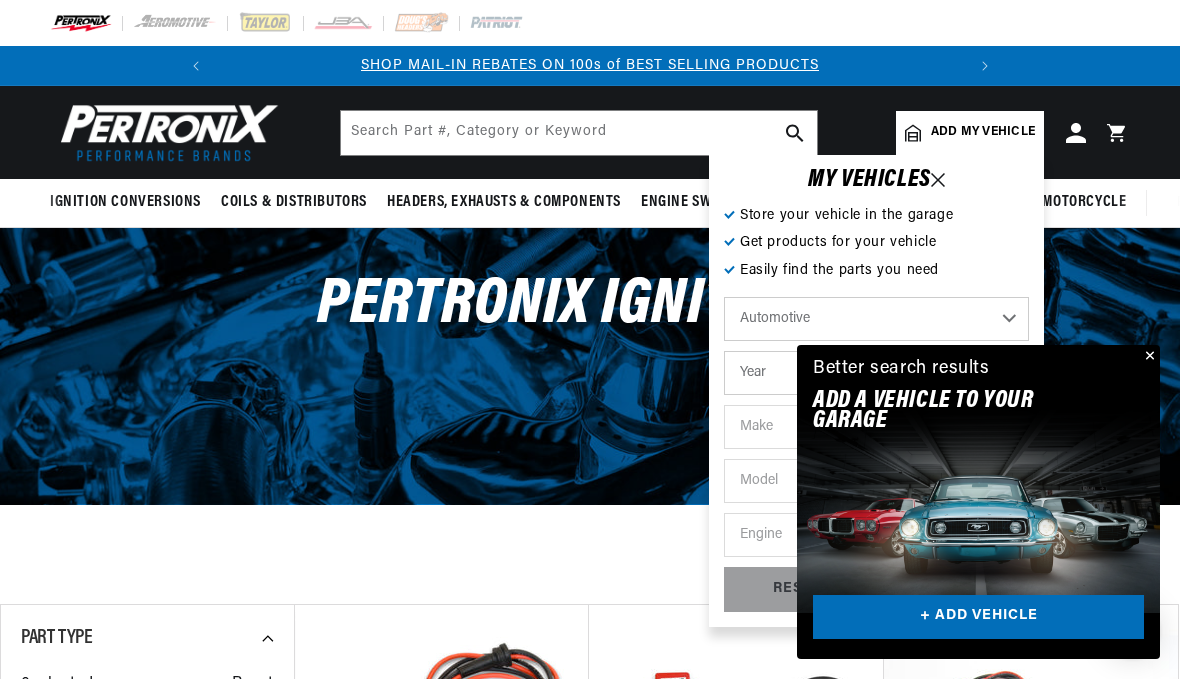 click on "Year
2022
2021
2020
2019
2018
2017
2016
2015
2014
2013
2012
2011
2010
2009
2008
2007
2006
2005
2004
2003
2002
2001
2000
1999
1998
1997
1996
1995
1994
1993
1992
1991
1990
1989
1988
1987
1986 1985" at bounding box center (876, 373) 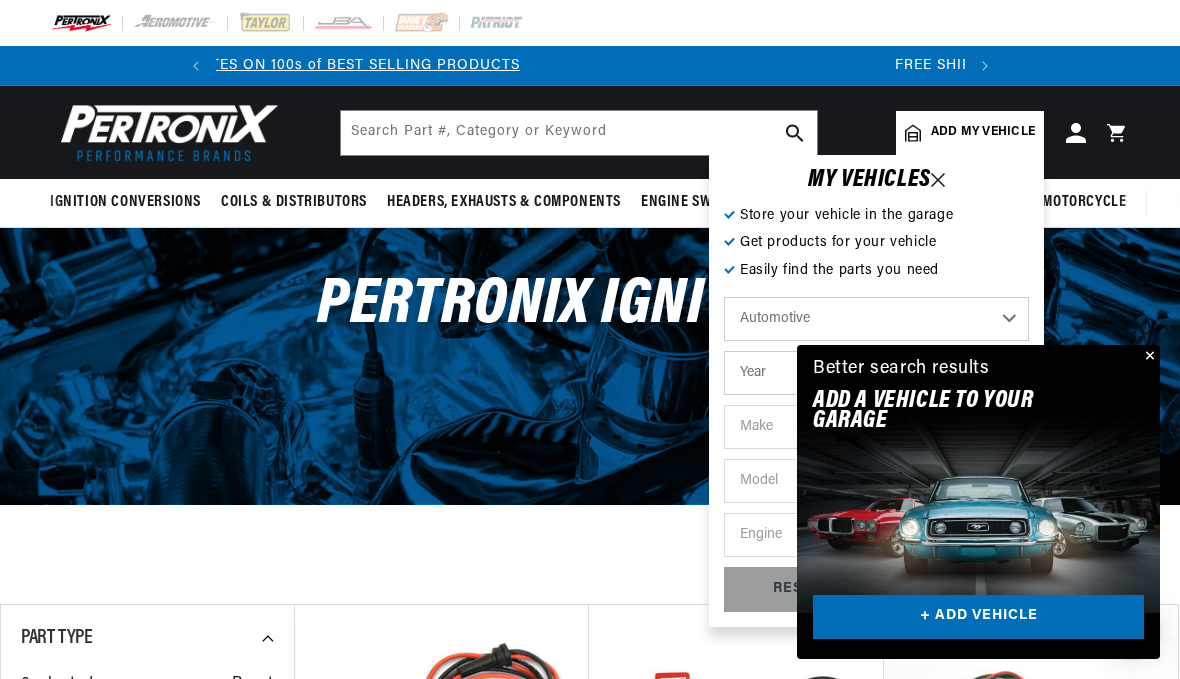 scroll, scrollTop: 0, scrollLeft: 747, axis: horizontal 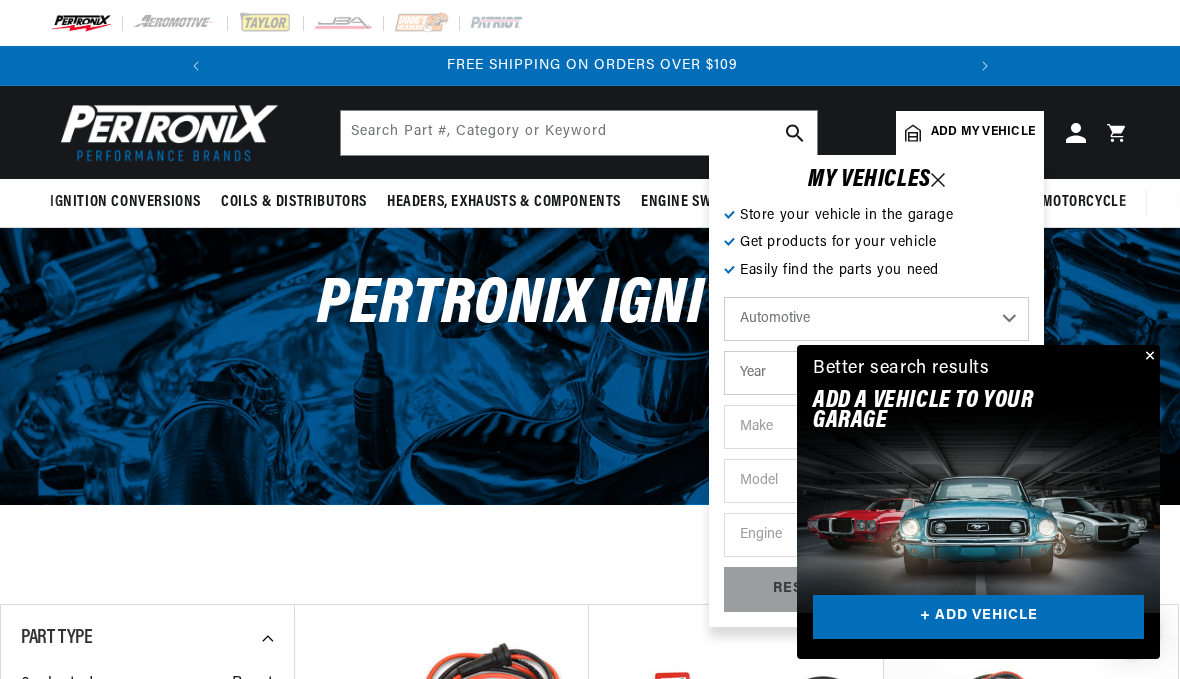 select on "1975" 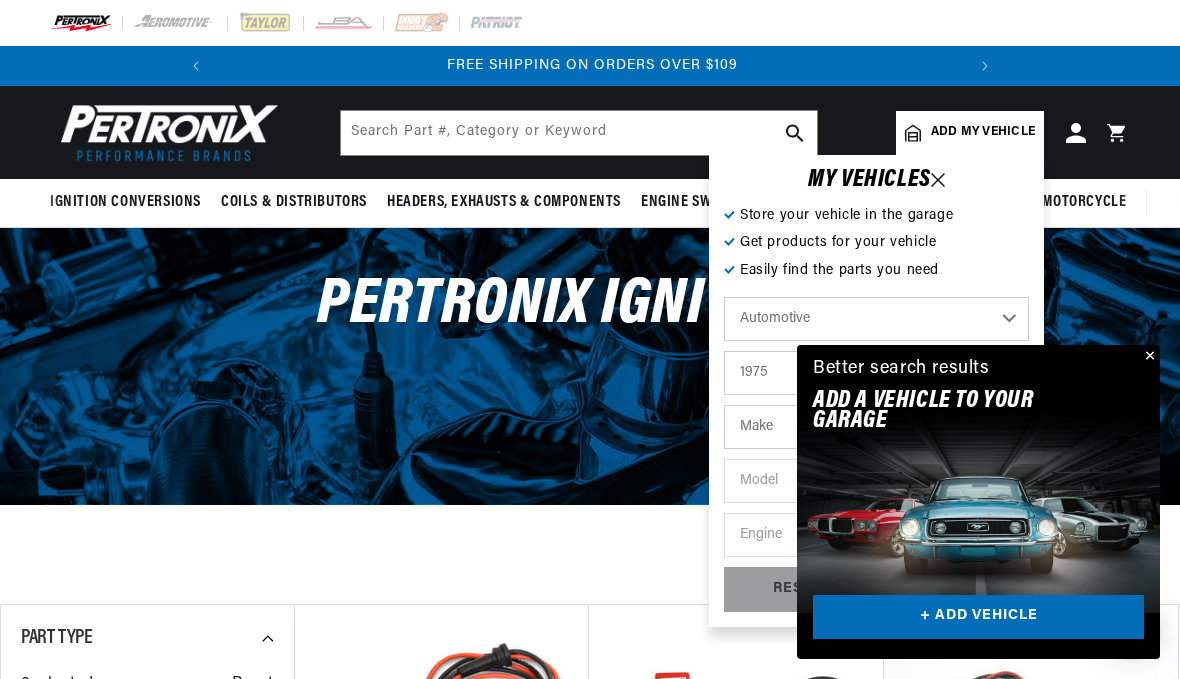click at bounding box center [1148, 357] 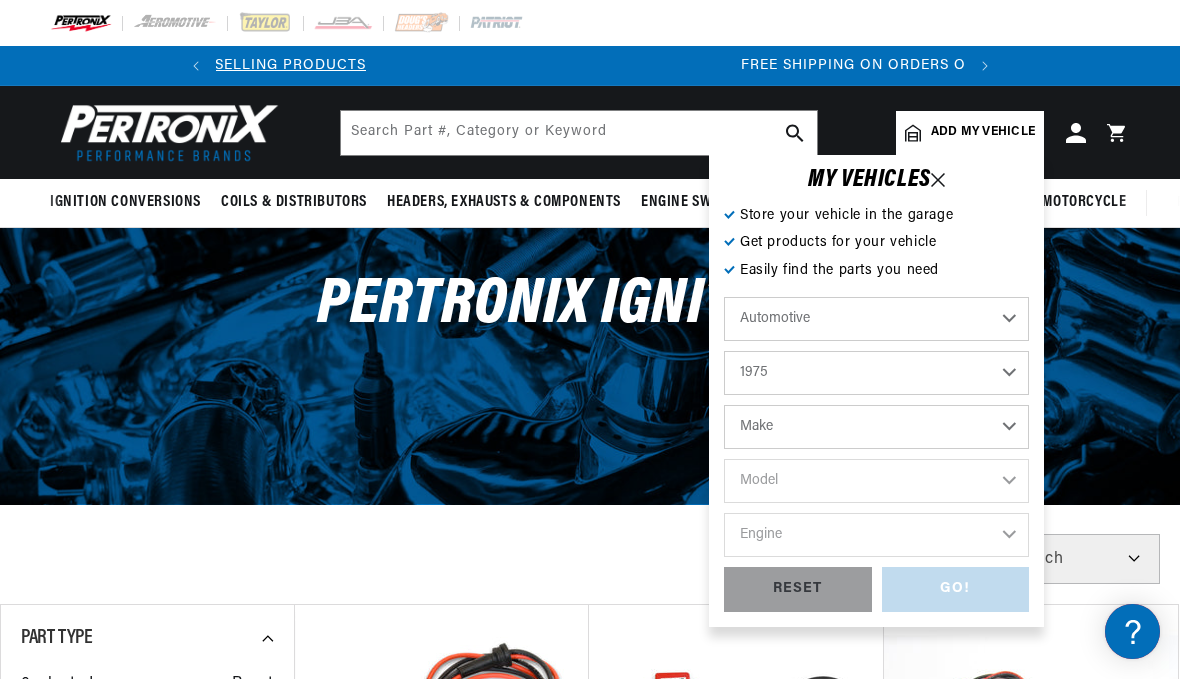 scroll, scrollTop: 0, scrollLeft: 145, axis: horizontal 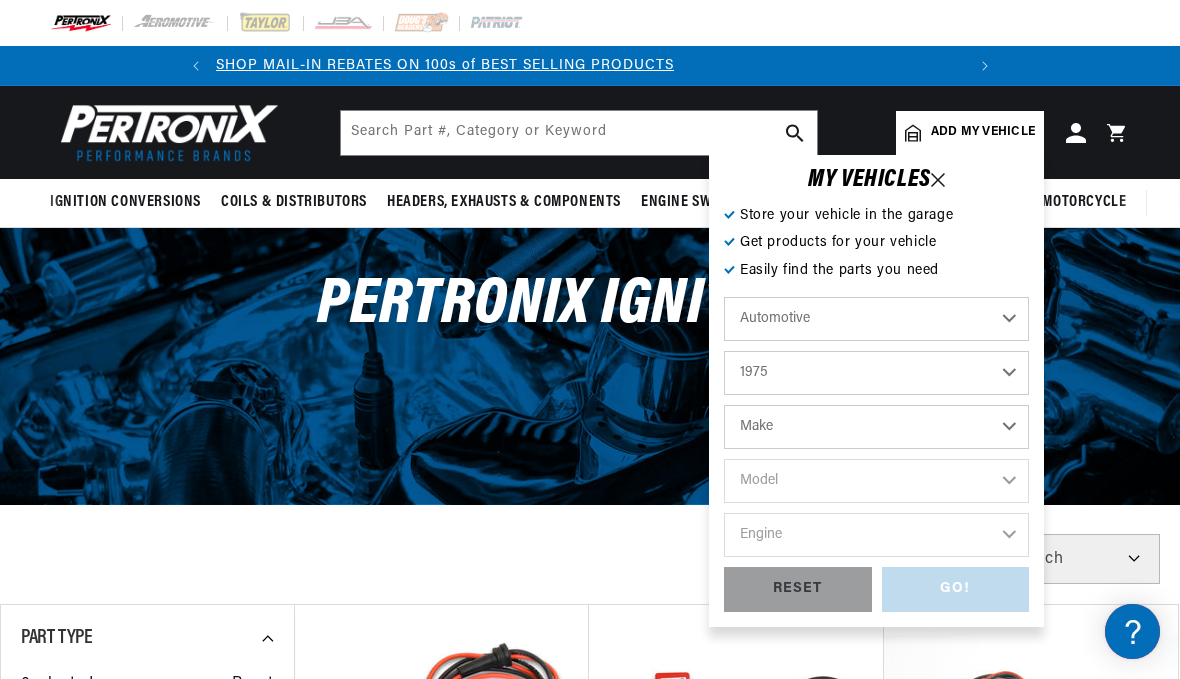click on "Make
Alfa Romeo
American Motors
Audi
Austin
BMW
Buick
Cadillac
Checker
Chevrolet
Chrysler
Citroen
Dodge
Ferrari
Fiat
Ford
Ford (Europe)
GMC
Honda
IHC Truck
International
Jaguar
Jeep
Lamborghini
Lincoln
Lotus
Maserati
Mercedes-Benz
Mercury
MG
Nissan
Oldsmobile
Opel
Peugeot" at bounding box center [876, 427] 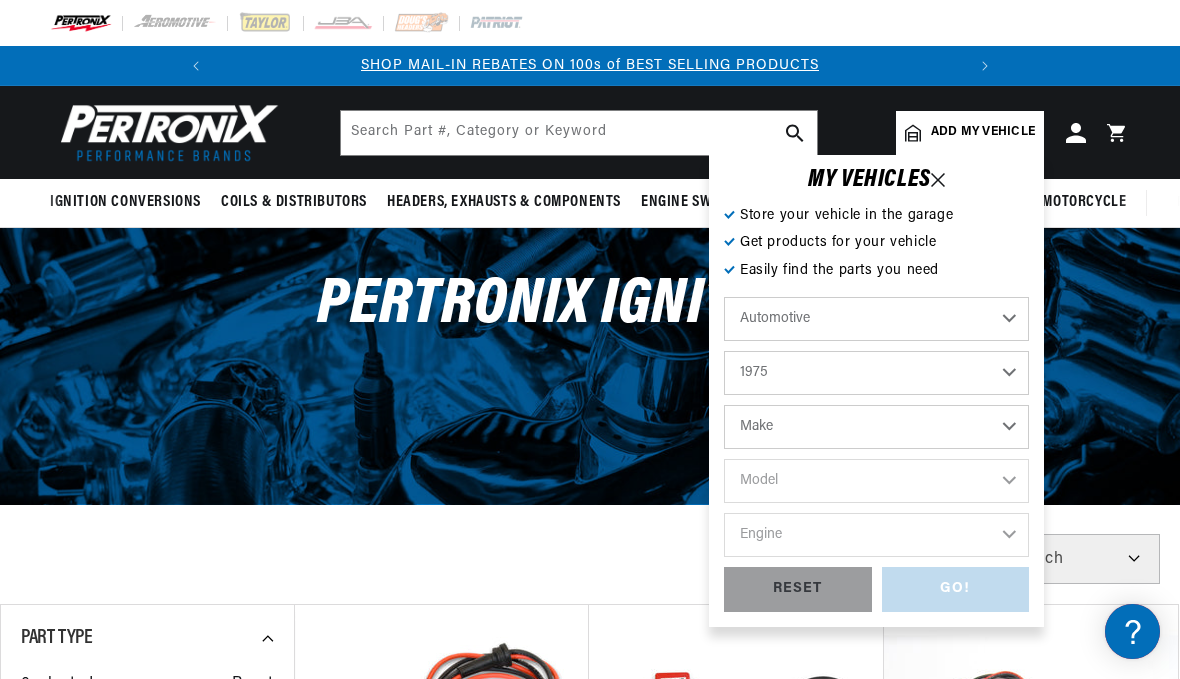 scroll, scrollTop: 0, scrollLeft: 0, axis: both 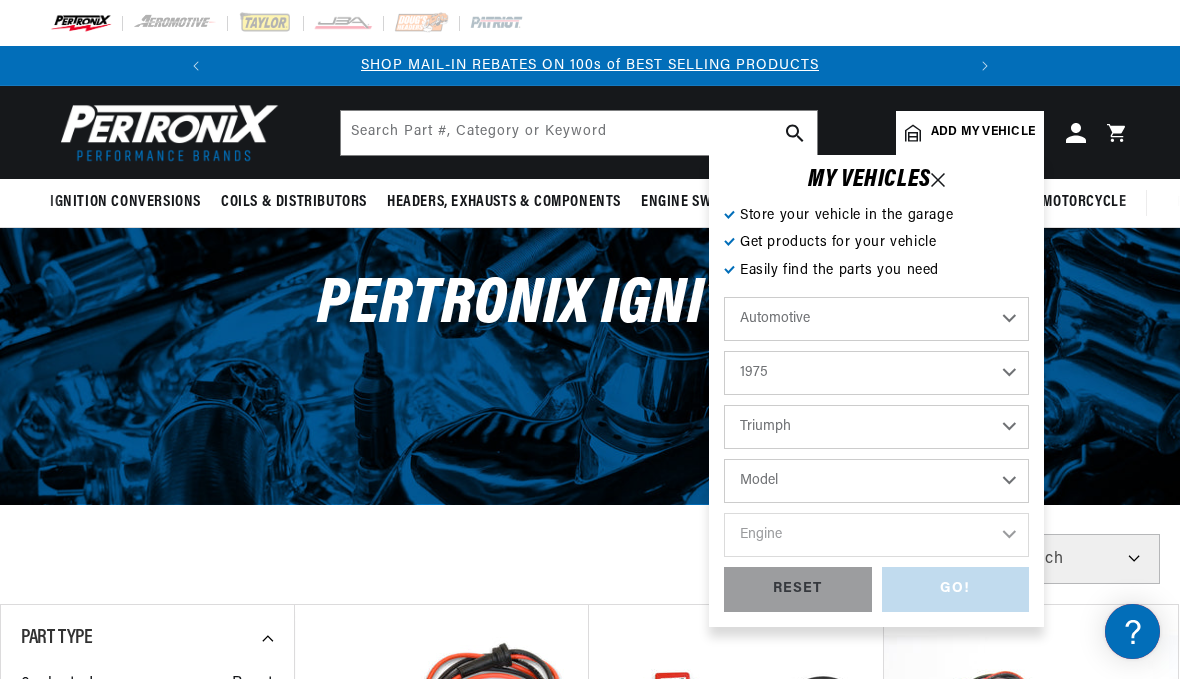 click on "Model
Spitfire
TR6
TR7" at bounding box center [876, 481] 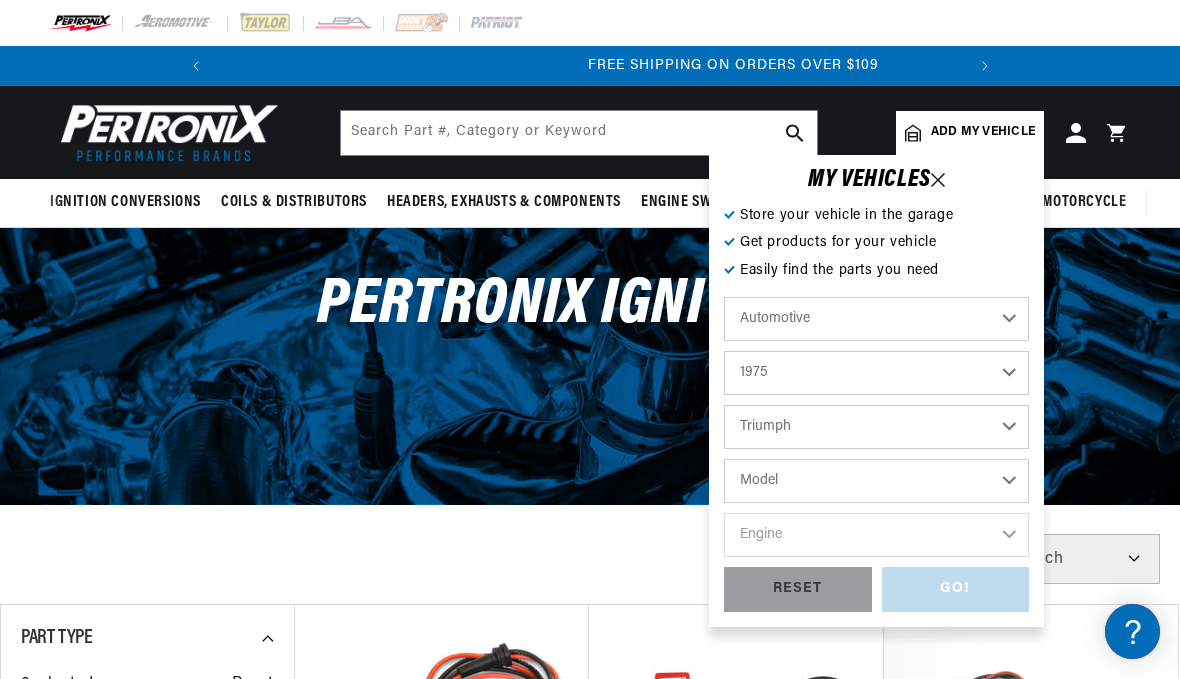 scroll, scrollTop: 0, scrollLeft: 747, axis: horizontal 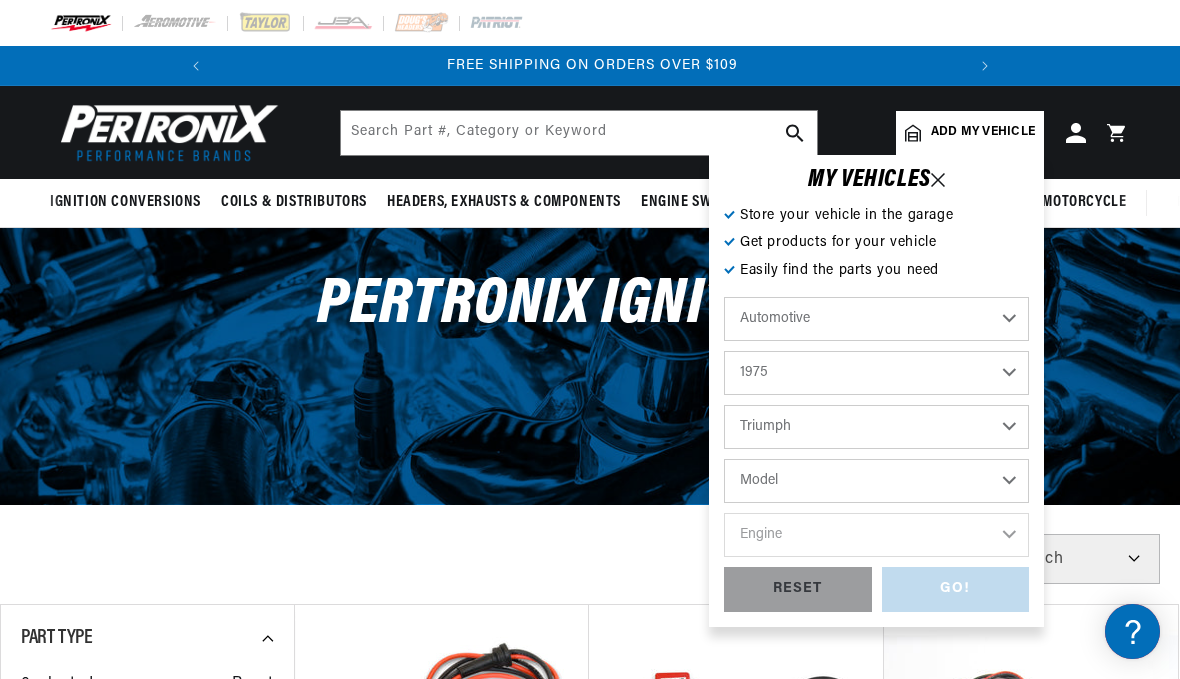 select on "TR7" 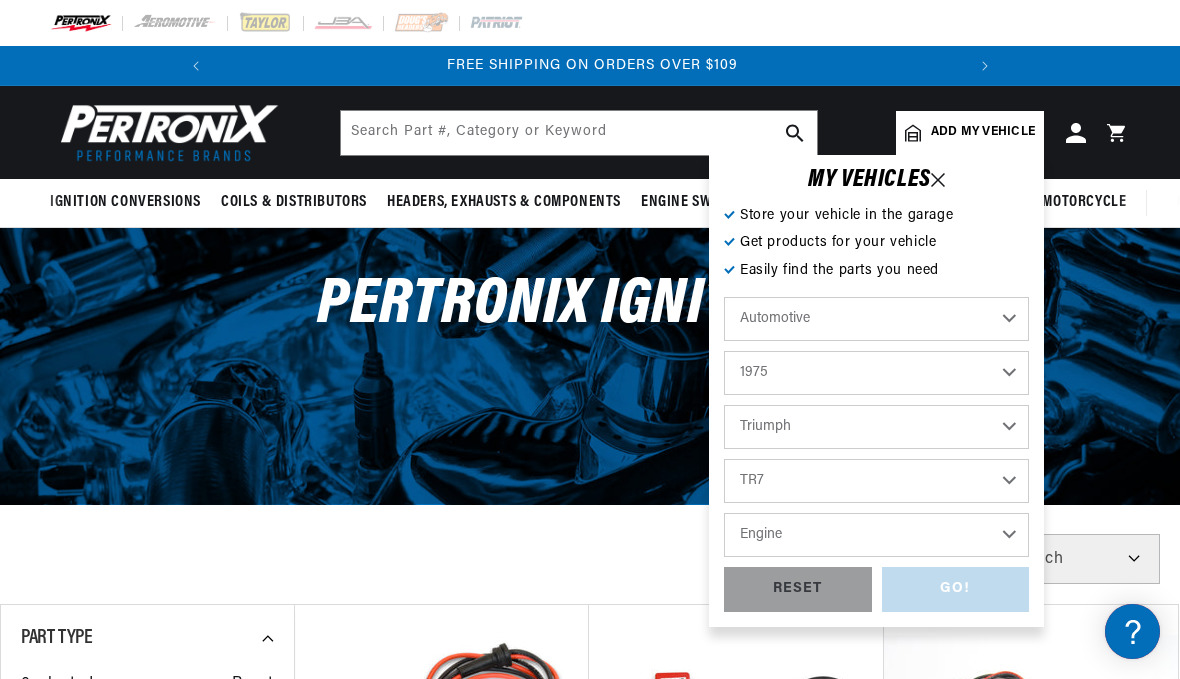 click on "Engine
2.0L" at bounding box center [876, 535] 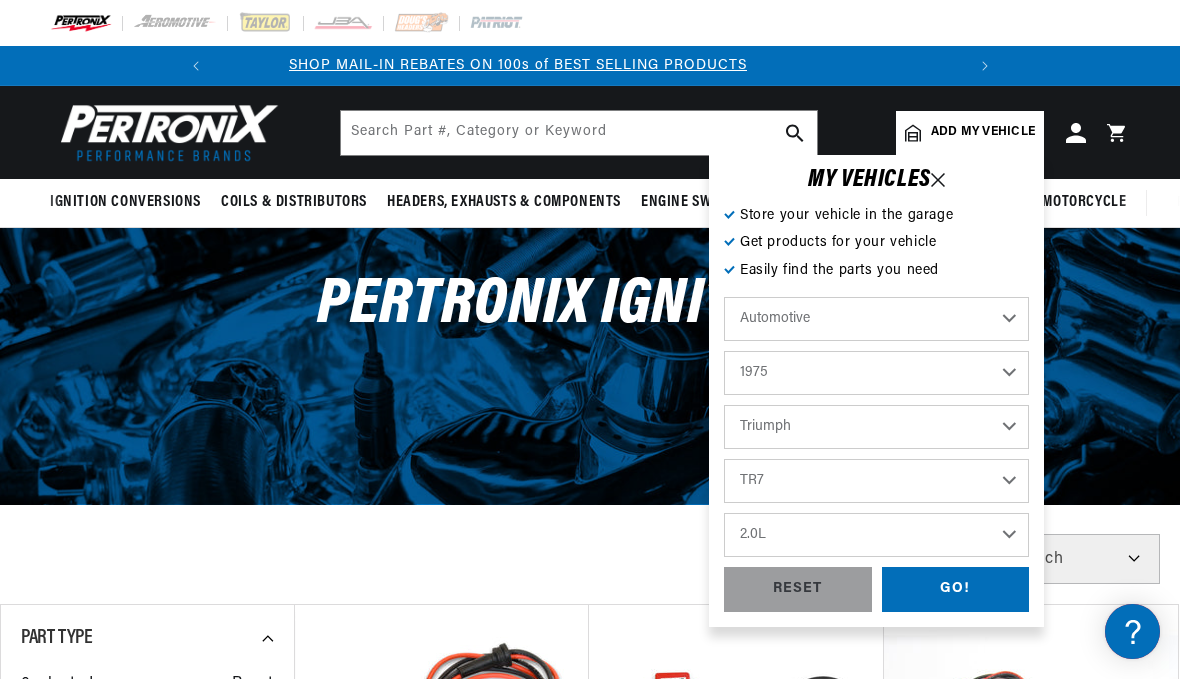 scroll, scrollTop: 0, scrollLeft: 0, axis: both 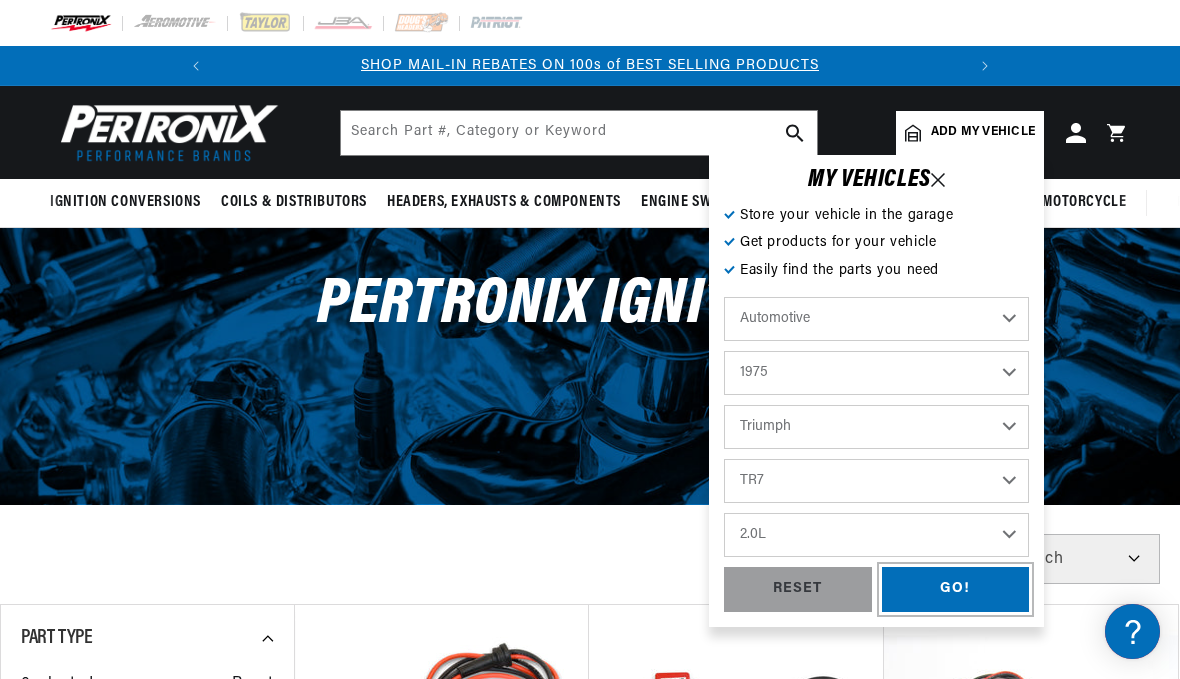 click on "GO!" at bounding box center [956, 589] 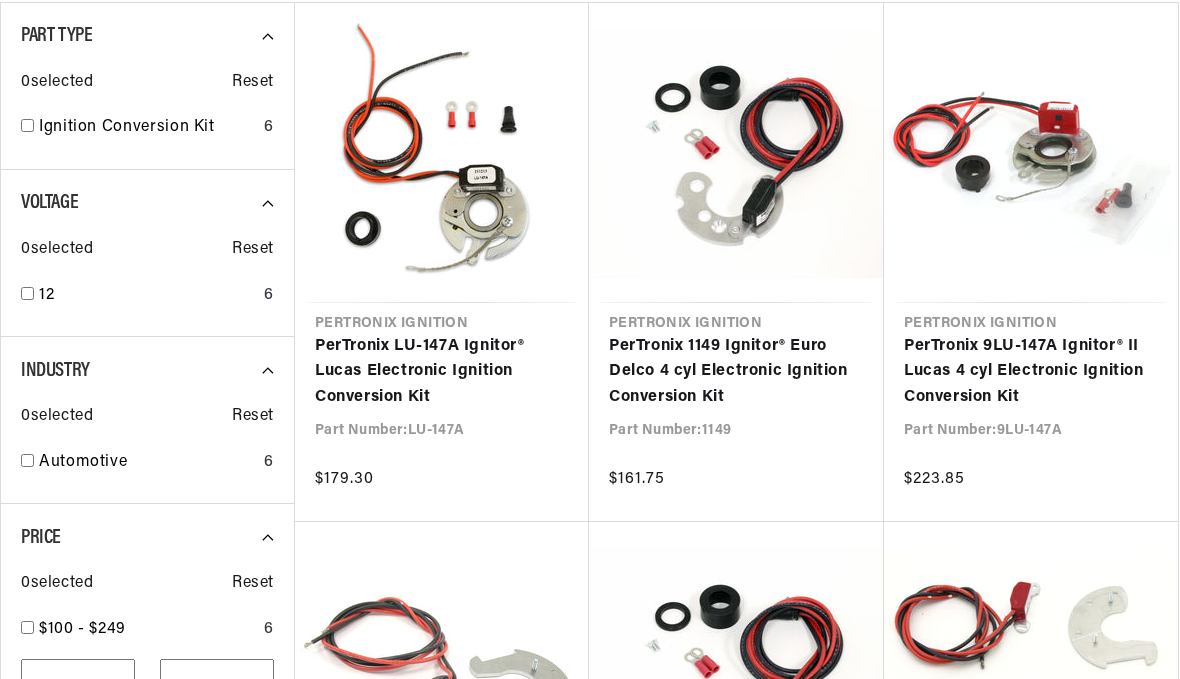 scroll, scrollTop: 375, scrollLeft: 0, axis: vertical 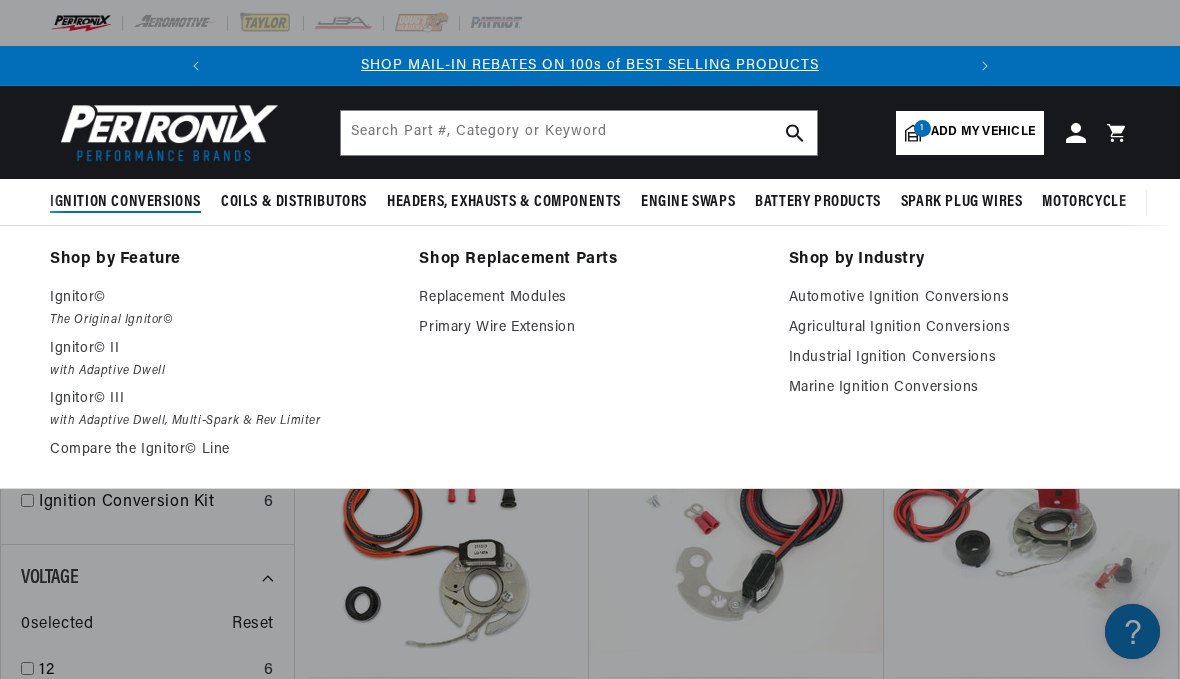 click on "with Adaptive Dwell" at bounding box center [220, 371] 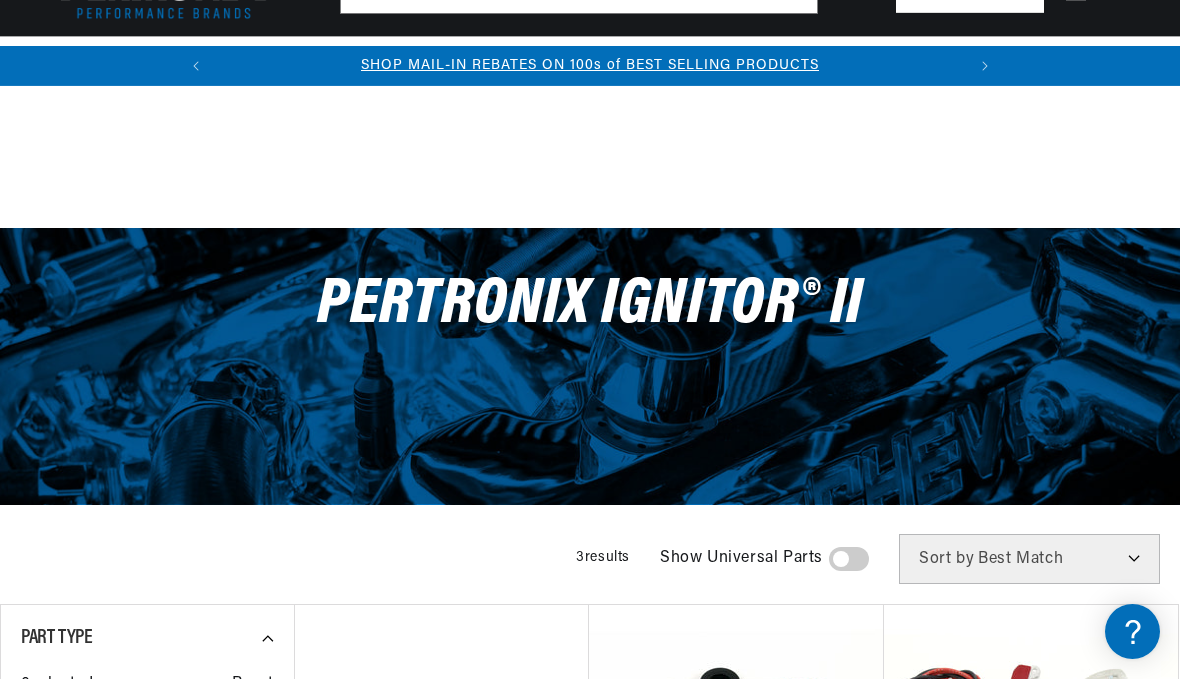scroll, scrollTop: 322, scrollLeft: 0, axis: vertical 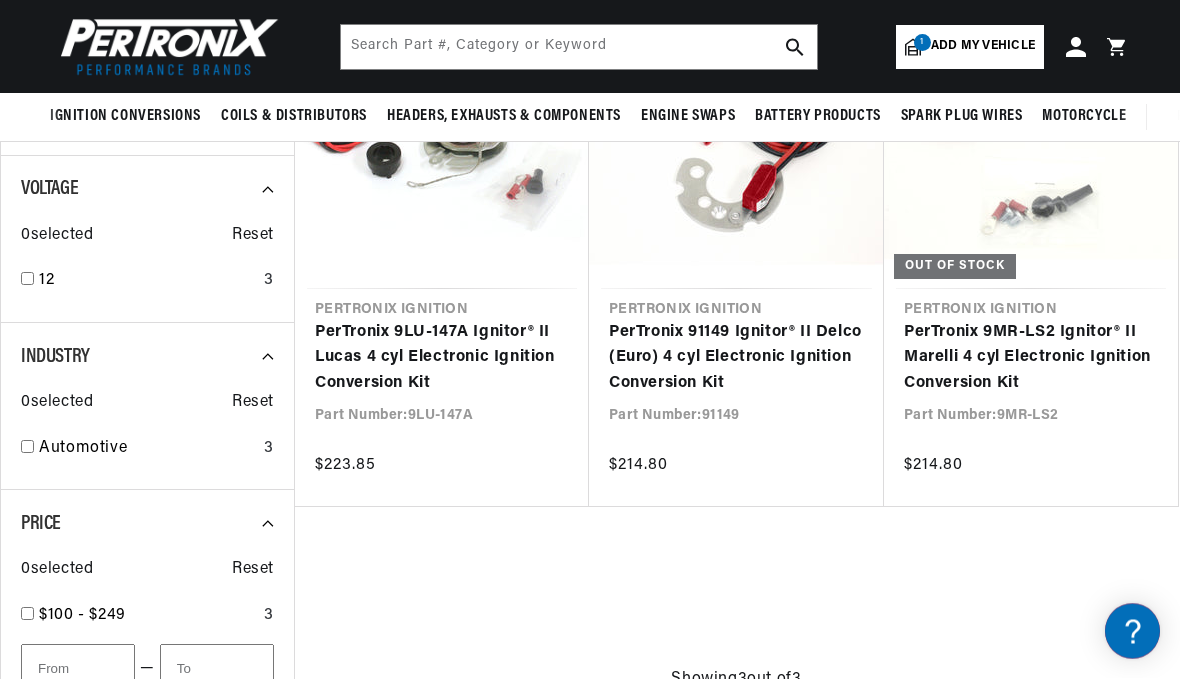 click at bounding box center (27, 279) 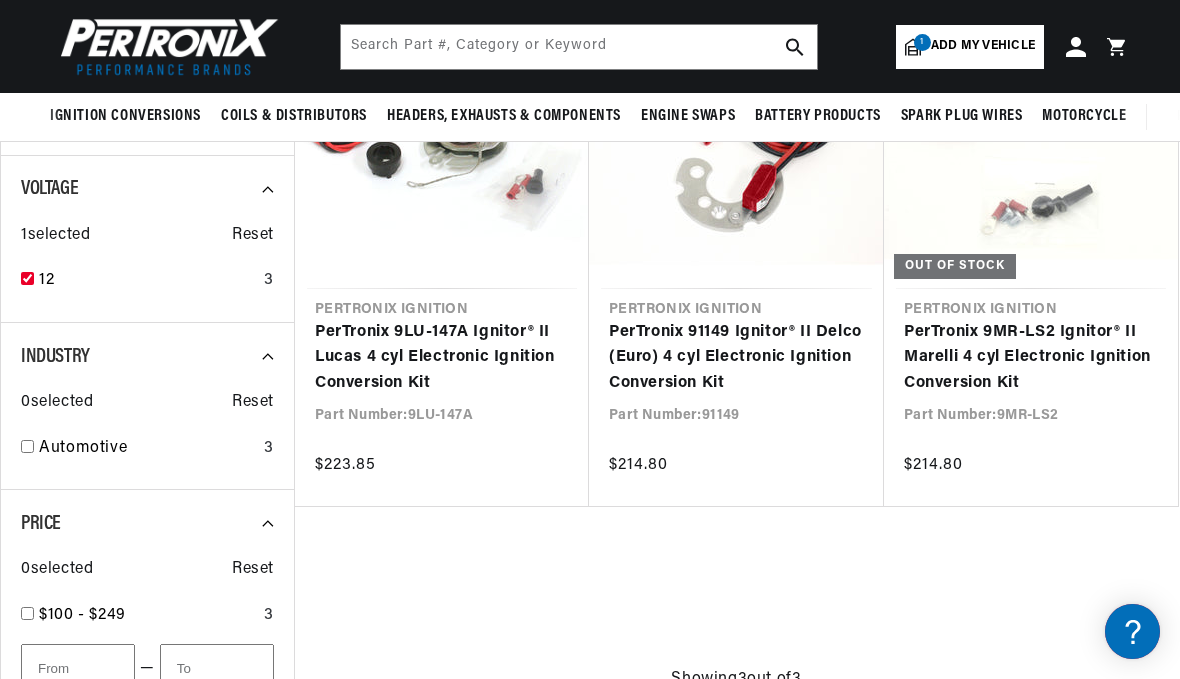 scroll, scrollTop: 0, scrollLeft: 747, axis: horizontal 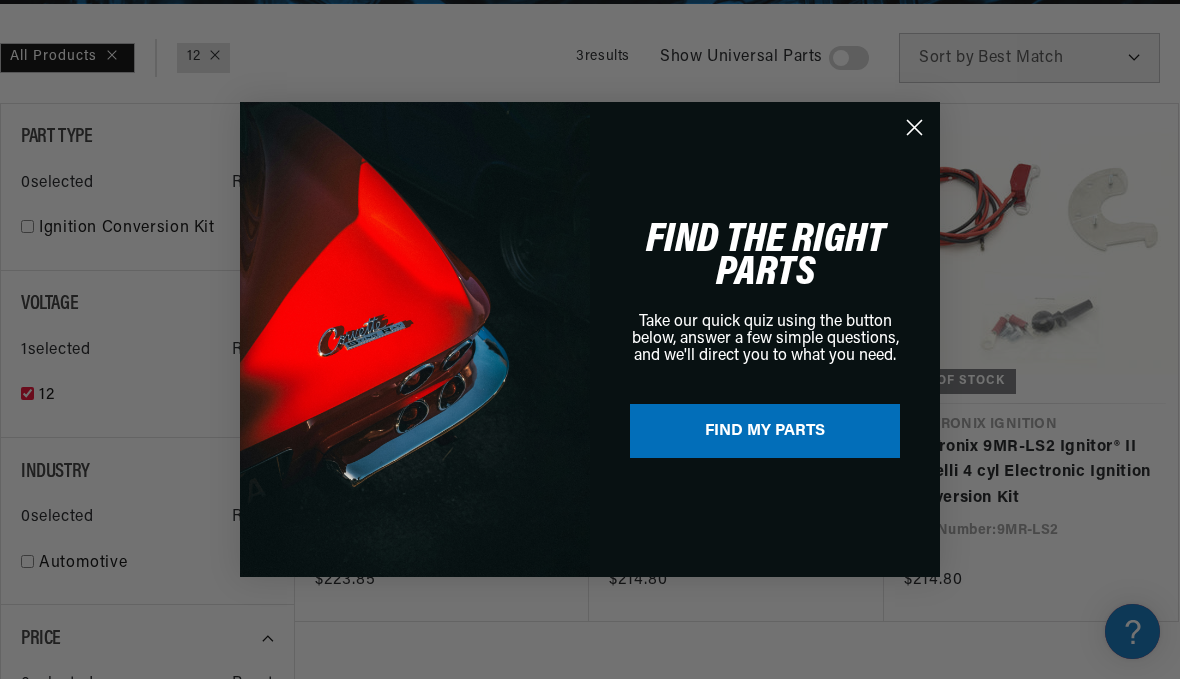 click on "FIND MY PARTS" at bounding box center (765, 431) 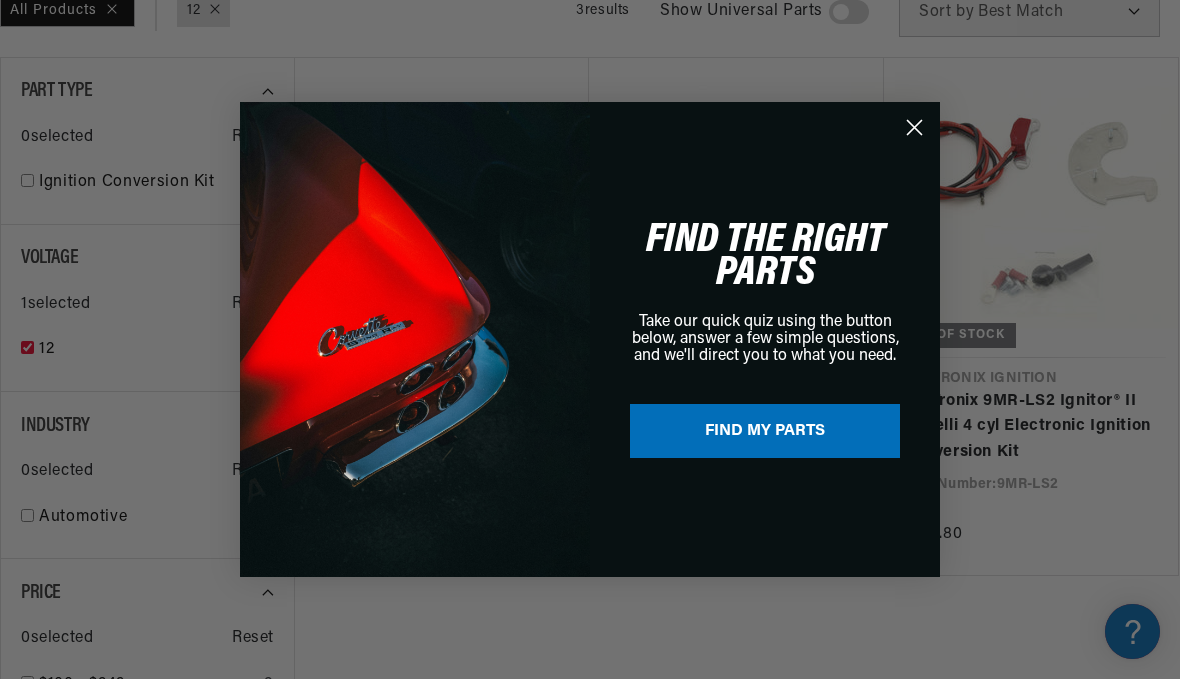 scroll, scrollTop: 0, scrollLeft: 747, axis: horizontal 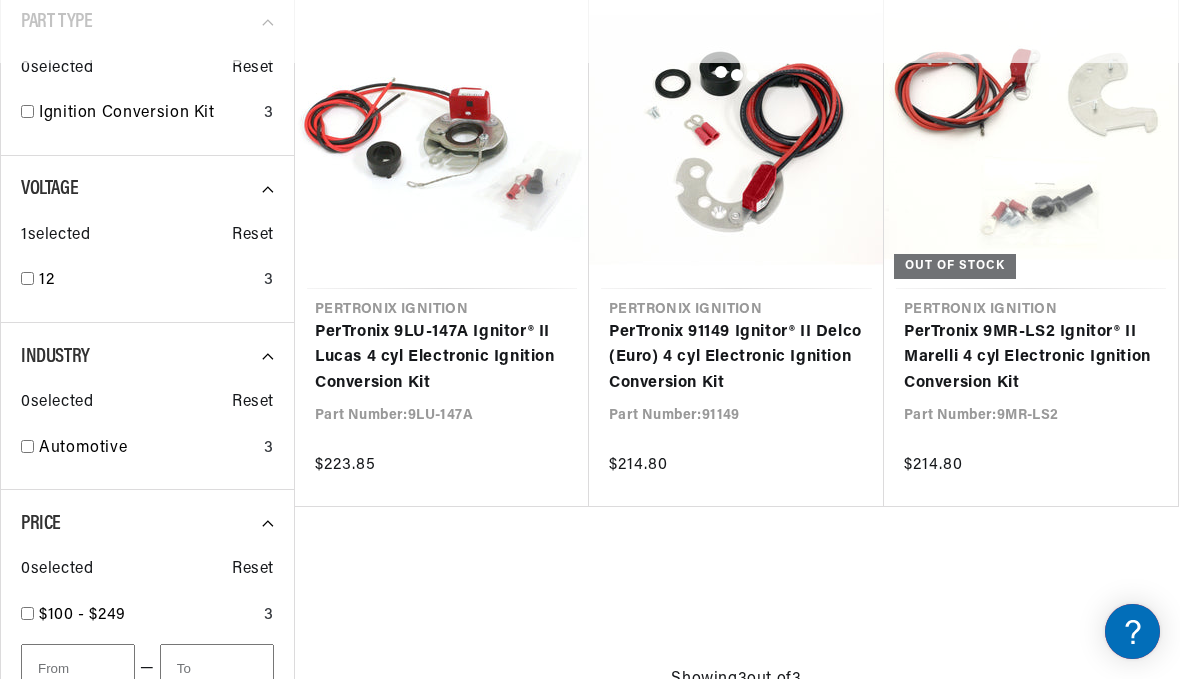 checkbox on "false" 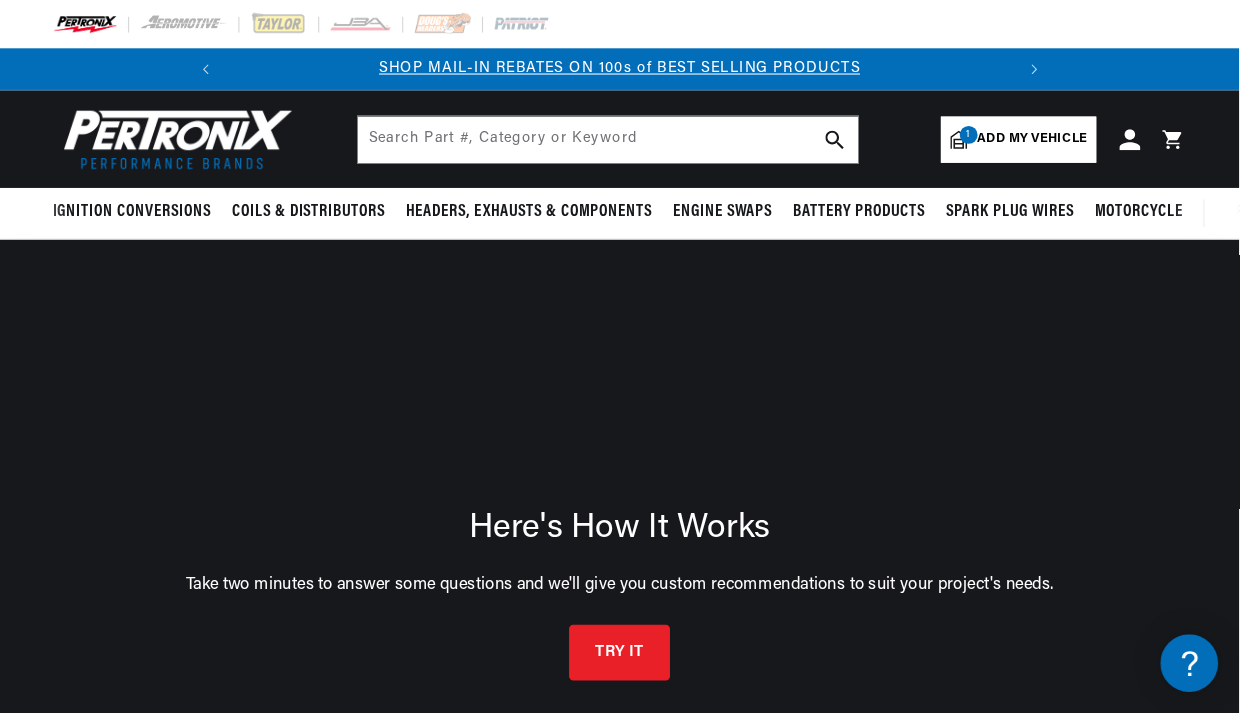 scroll, scrollTop: 7, scrollLeft: 0, axis: vertical 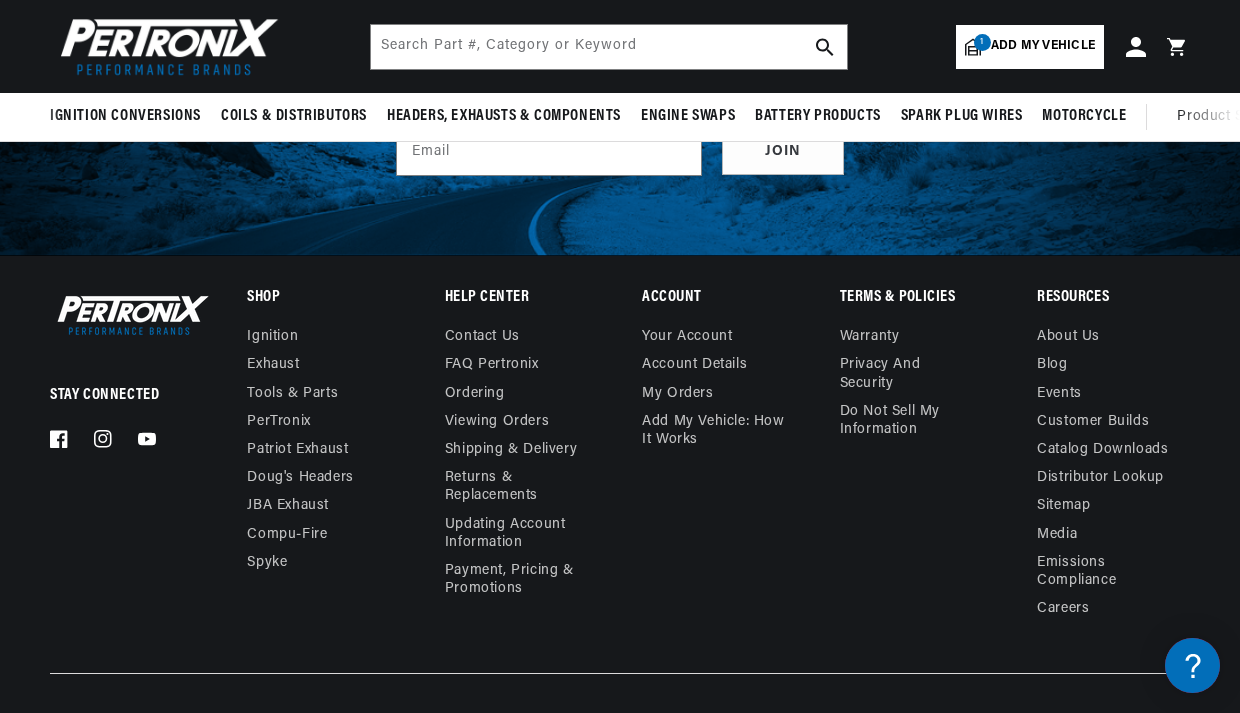 click on "Add My Vehicle: How It Works" at bounding box center [718, 431] 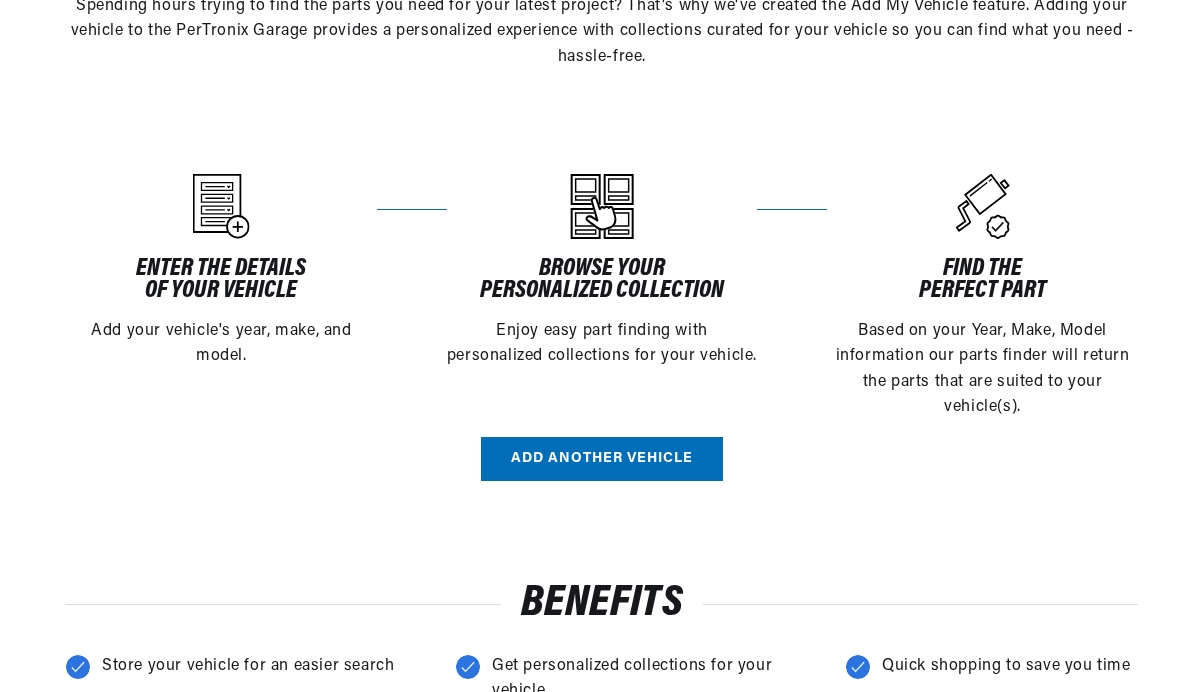scroll, scrollTop: 557, scrollLeft: 0, axis: vertical 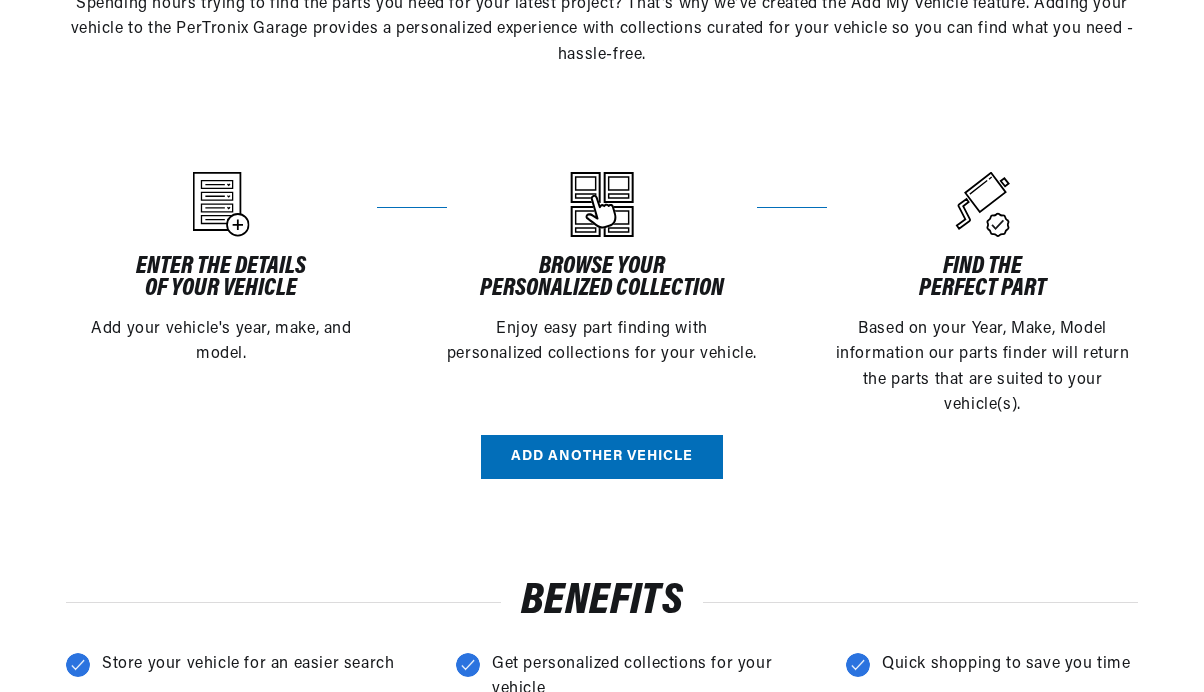 click on "Add another vehicle" at bounding box center (602, 457) 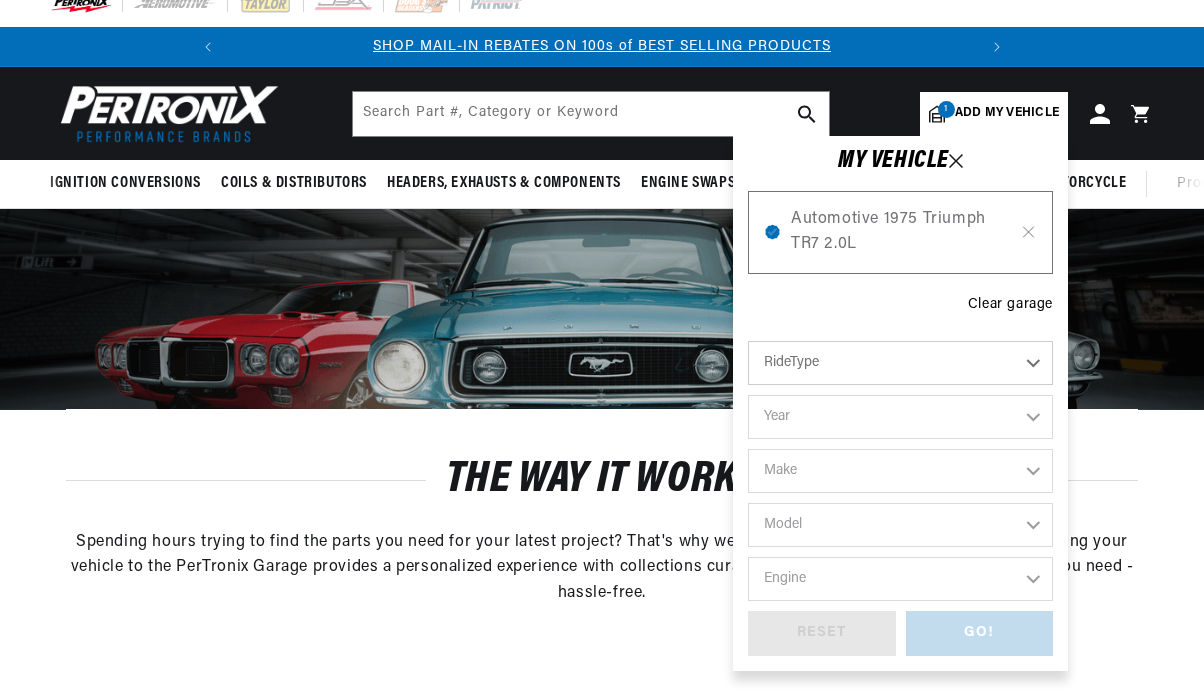 scroll, scrollTop: 0, scrollLeft: 0, axis: both 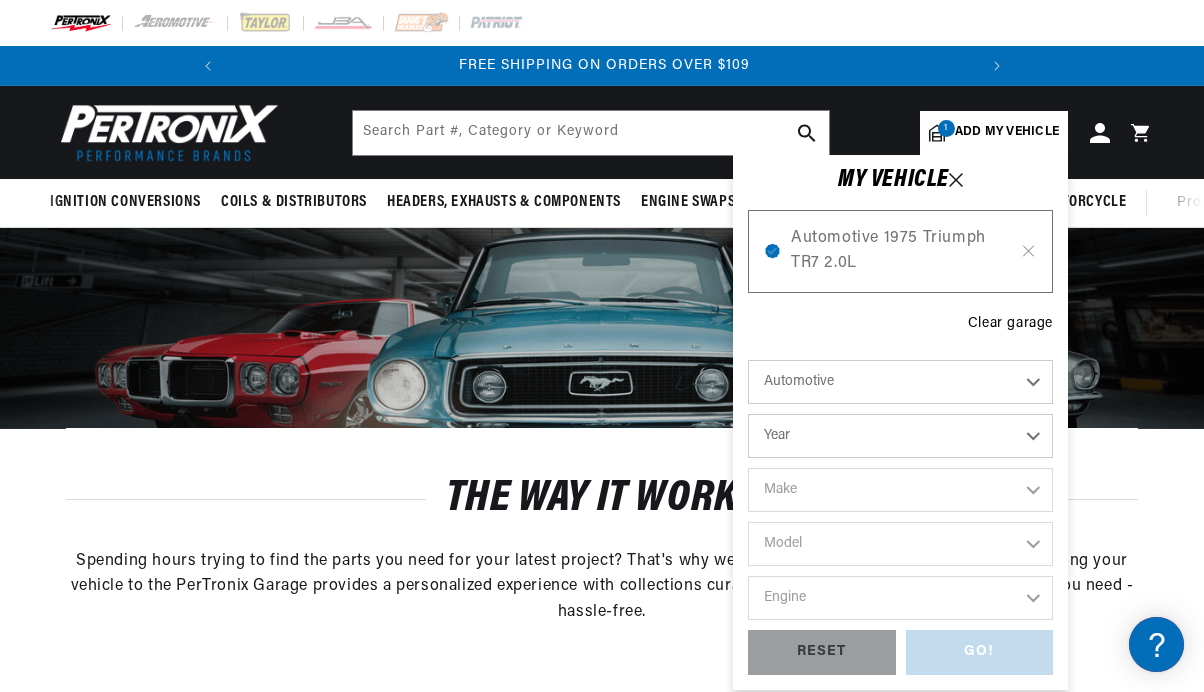 click 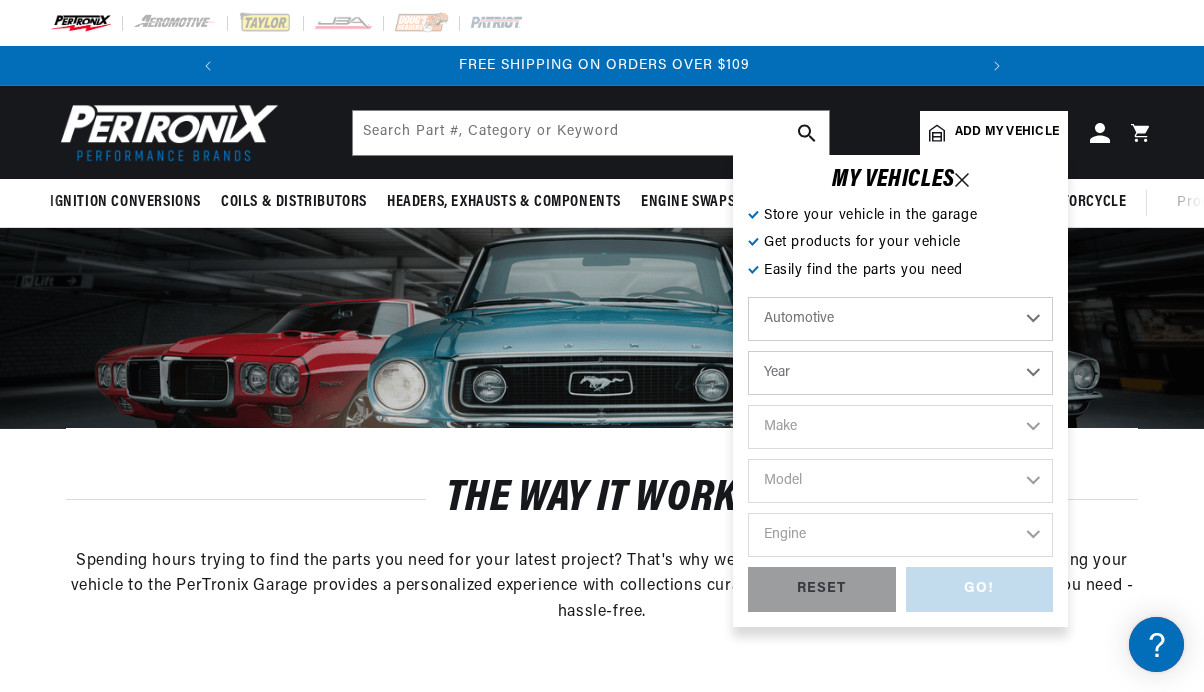 click on "Year
2022
2021
2020
2019
2018
2017
2016
2015
2014
2013
2012
2011
2010
2009
2008
2007
2006
2005
2004
2003
2002
2001
2000
1999
1998
1997
1996
1995
1994
1993
1992
1991
1990
1989
1988
1987
1986 1985" at bounding box center [900, 373] 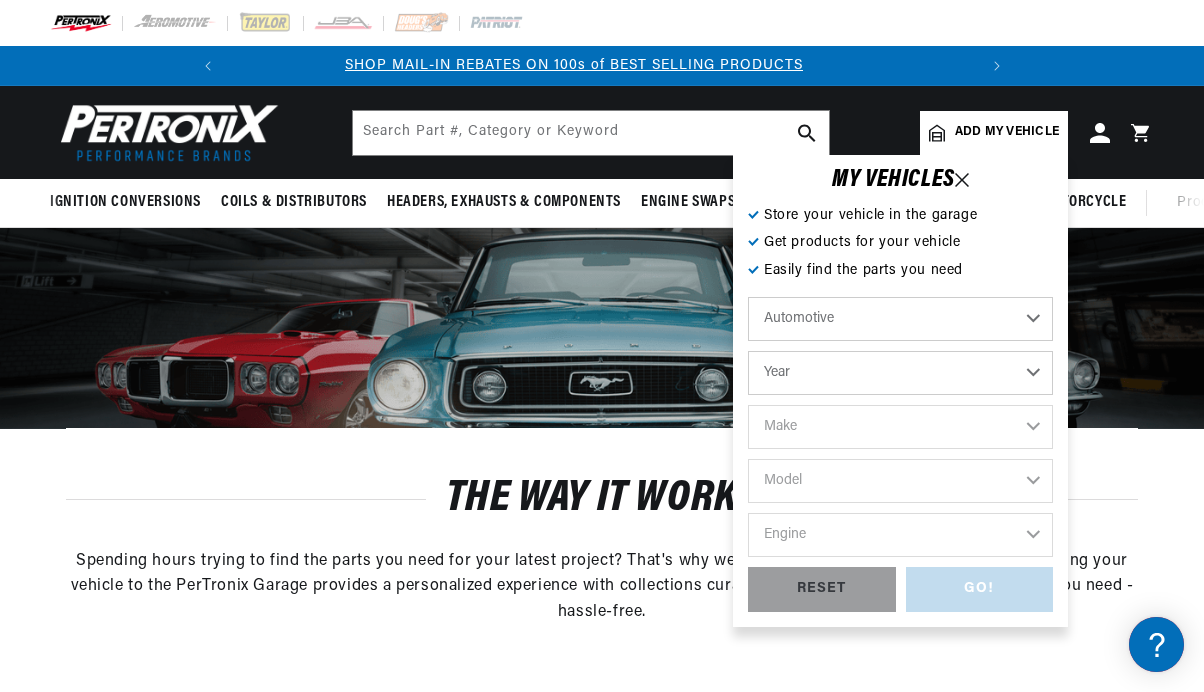 scroll, scrollTop: 0, scrollLeft: 0, axis: both 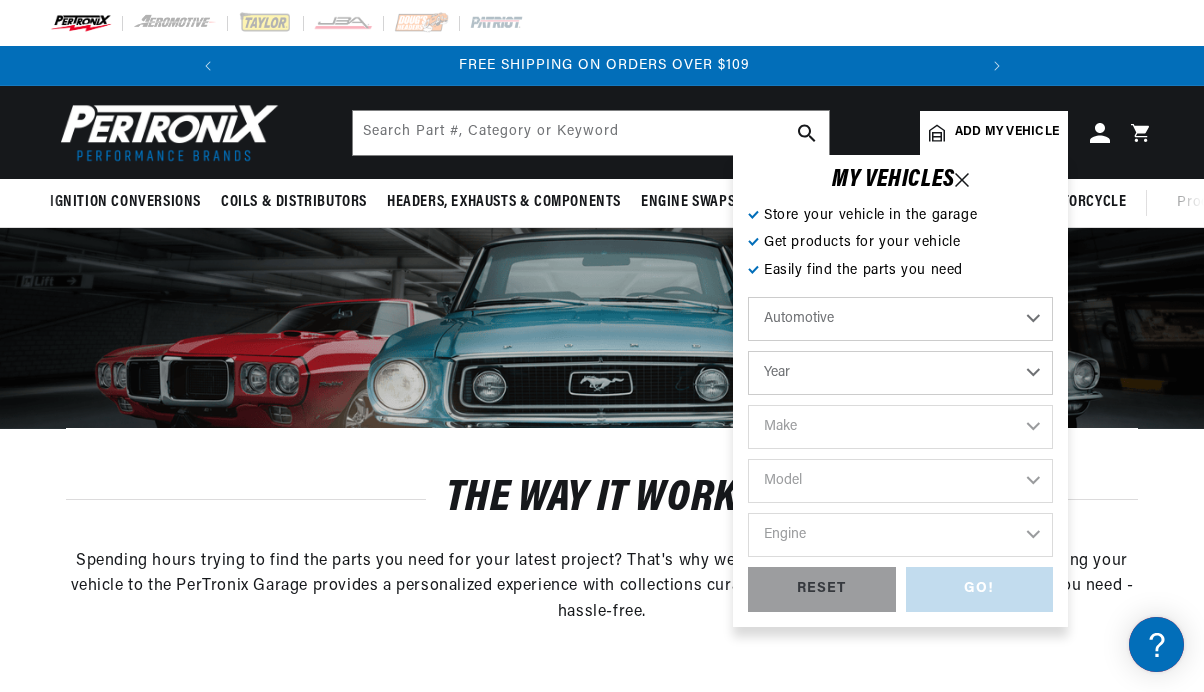 select on "1976" 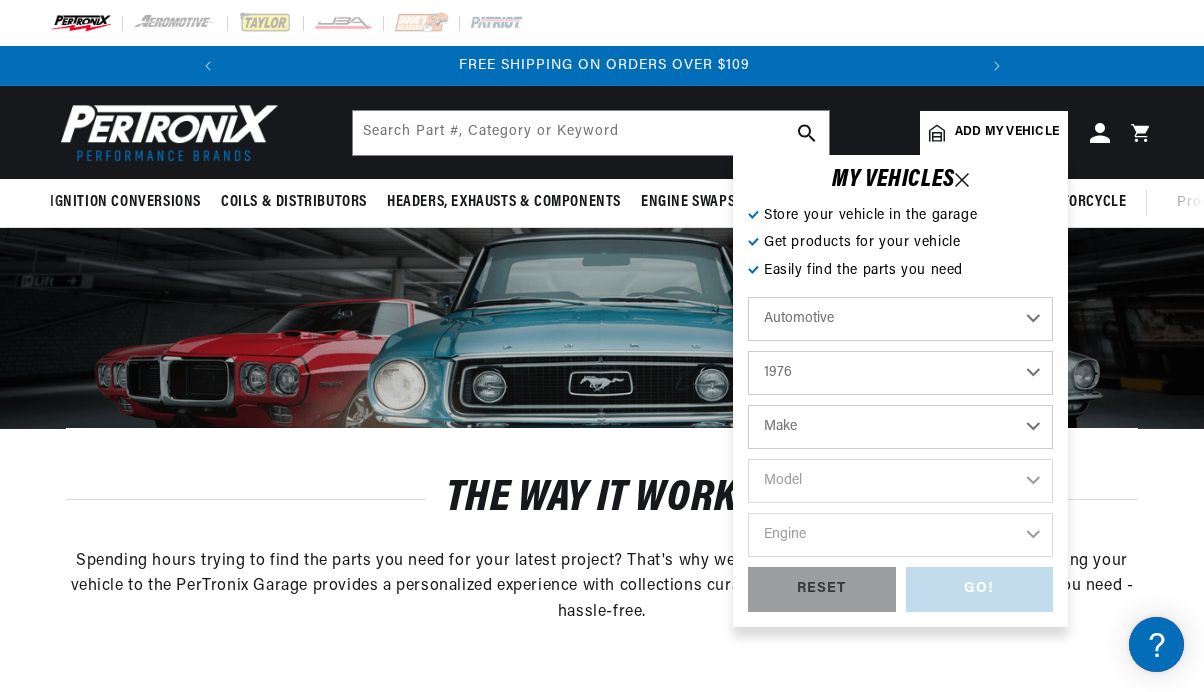 click on "Make
Alfa Romeo
American Motors
Audi
Avanti
BMW
Buick
Cadillac
Checker
Chevrolet
Chrysler
Dodge
Ferrari
Fiat
Ford
Ford (Europe)
GMC
Honda
IHC Truck
International
Jaguar
Jeep
Lamborghini
Lincoln
Lotus
Maserati
Mercedes-Benz
Mercury
MG
Nissan
Oldsmobile
Peugeot
Plymouth
Pontiac" at bounding box center (900, 427) 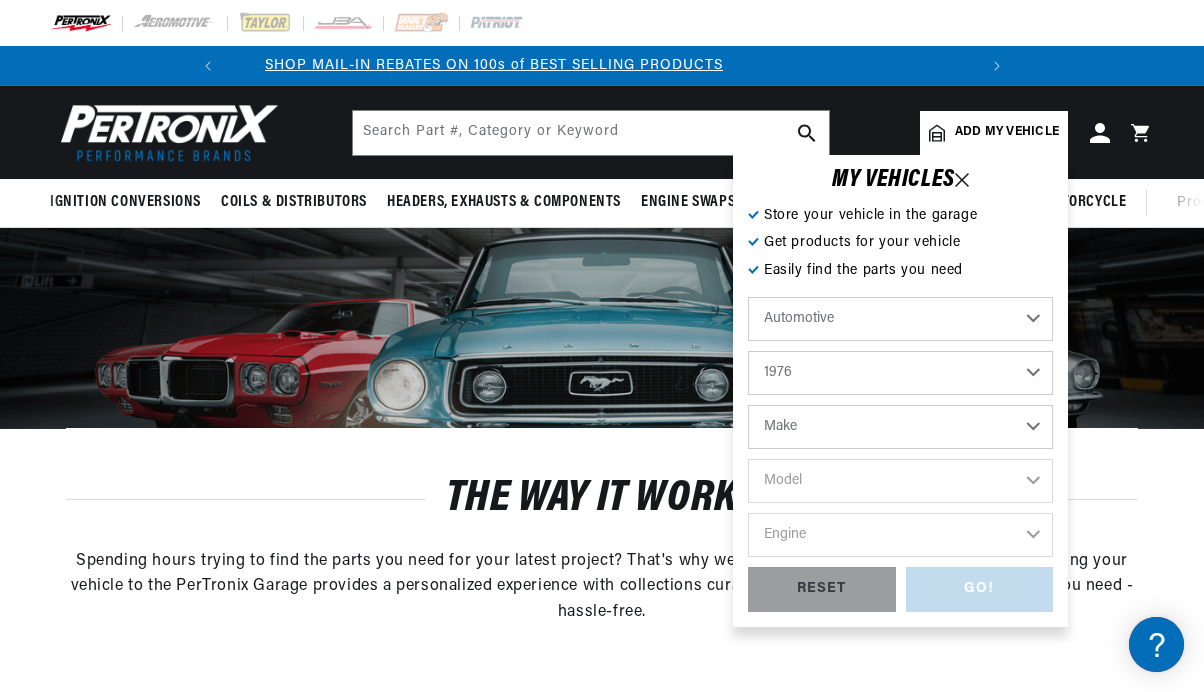 scroll, scrollTop: 0, scrollLeft: 0, axis: both 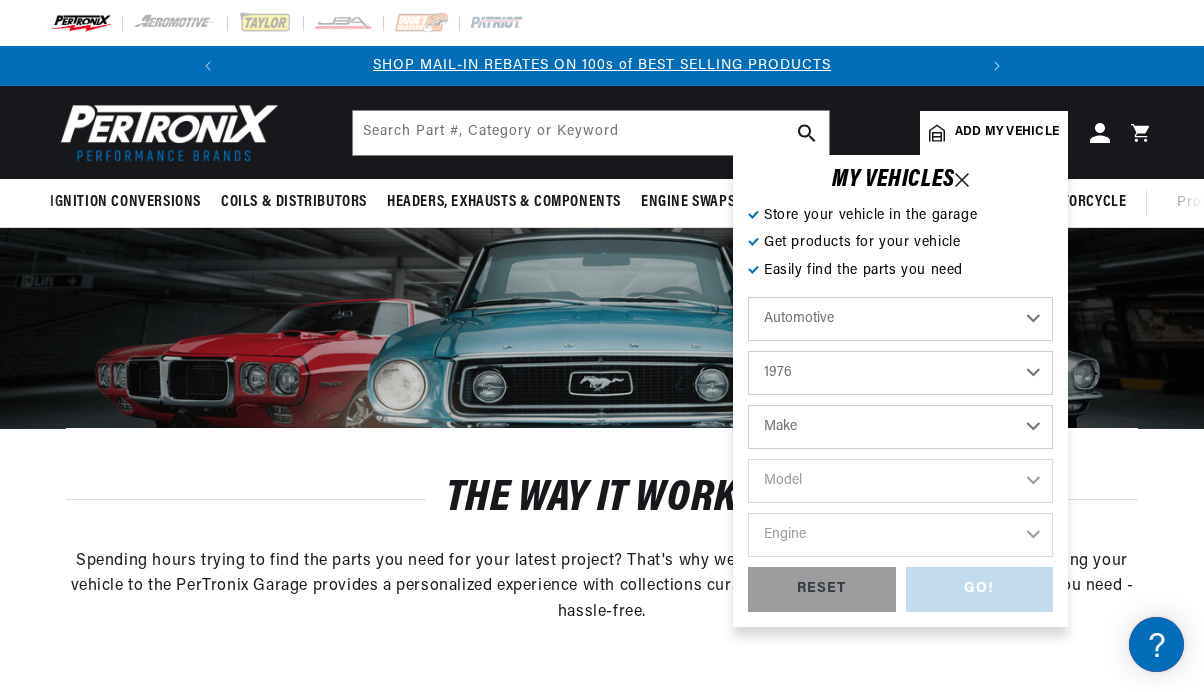 select on "Triumph" 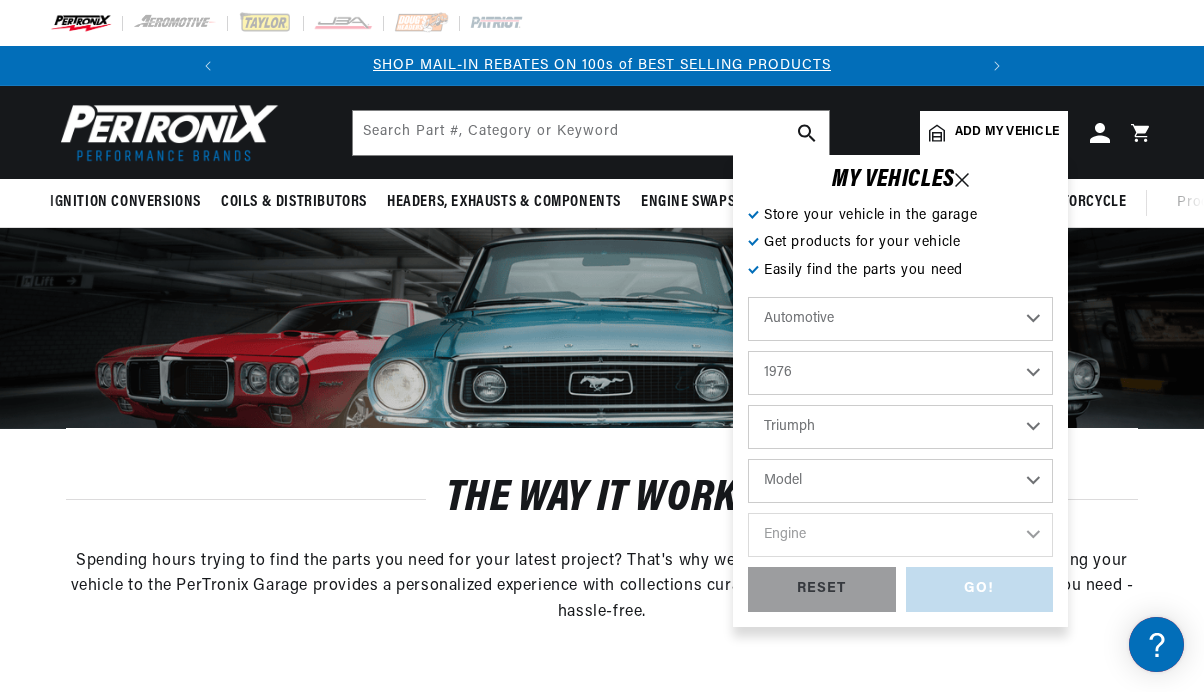 click on "Model
Spitfire
TR6
TR7" at bounding box center (900, 481) 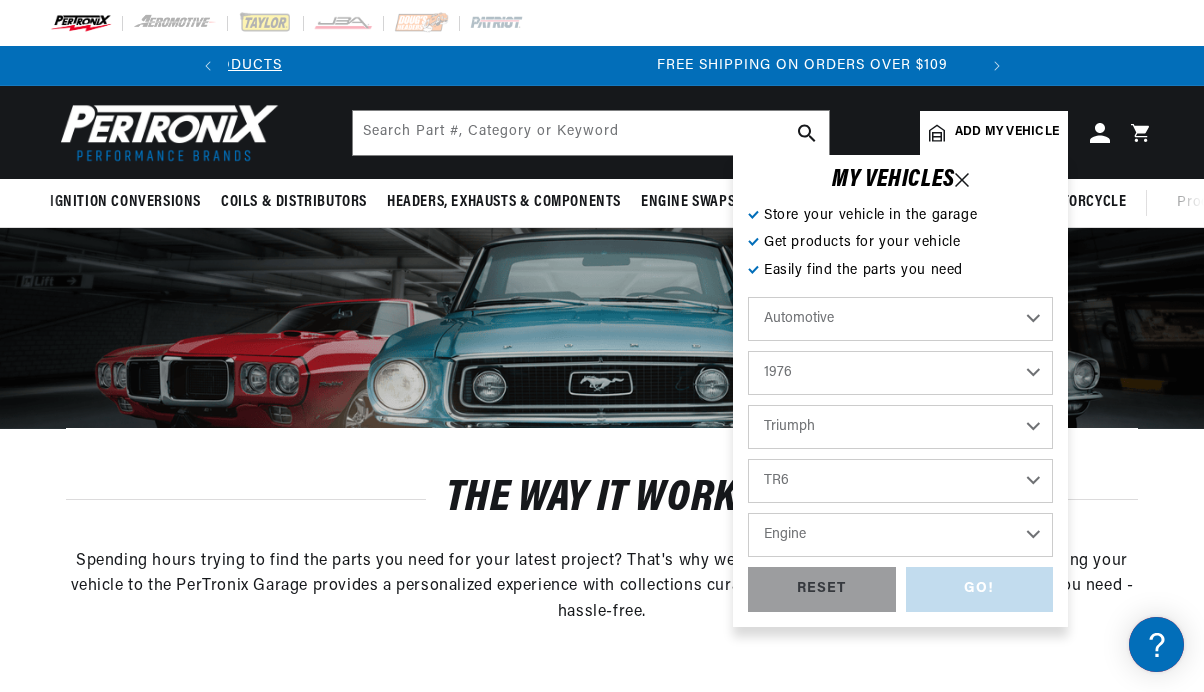 scroll, scrollTop: 0, scrollLeft: 747, axis: horizontal 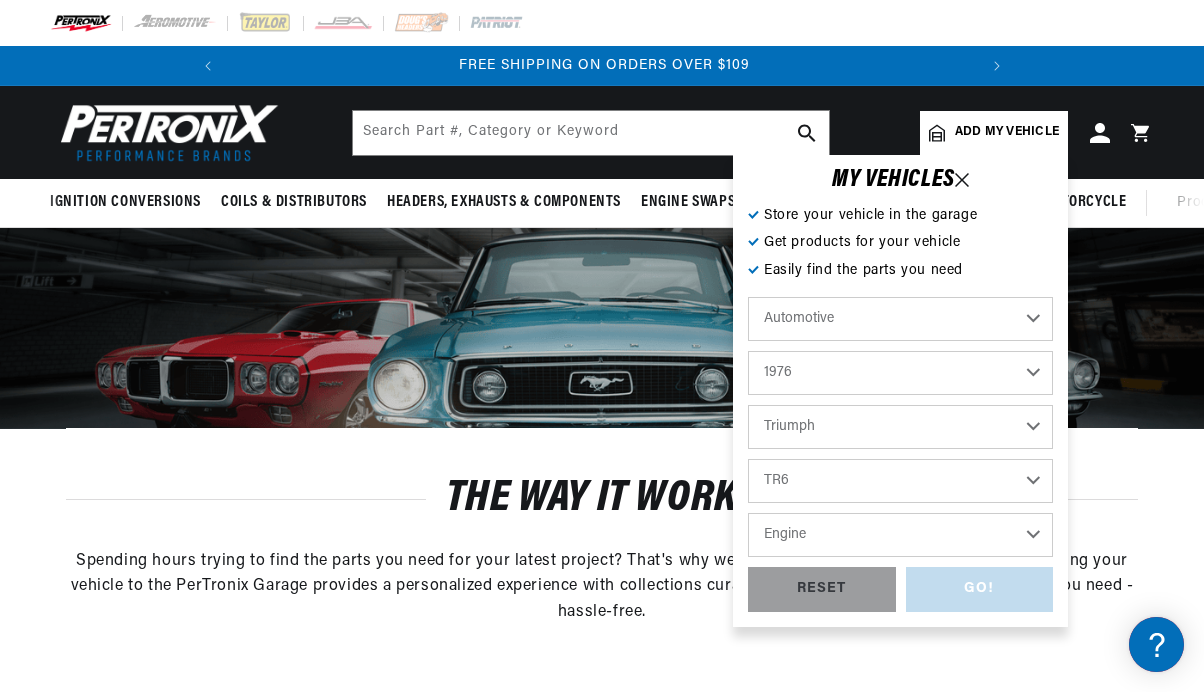 click 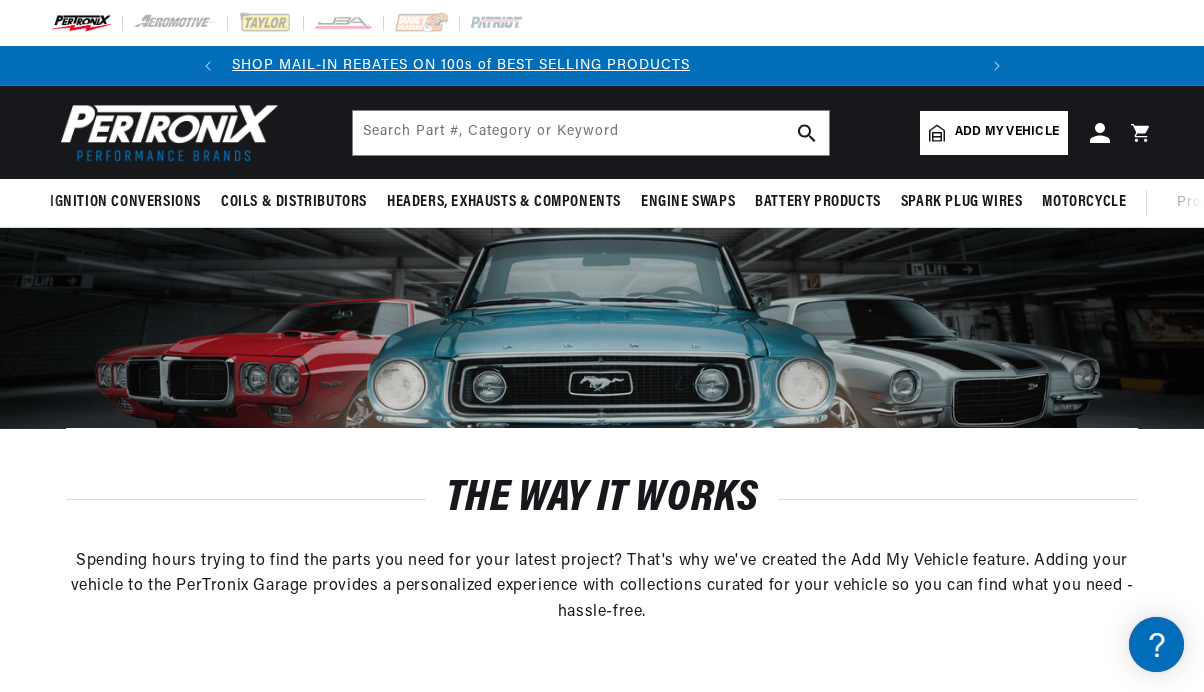 scroll, scrollTop: 0, scrollLeft: 0, axis: both 